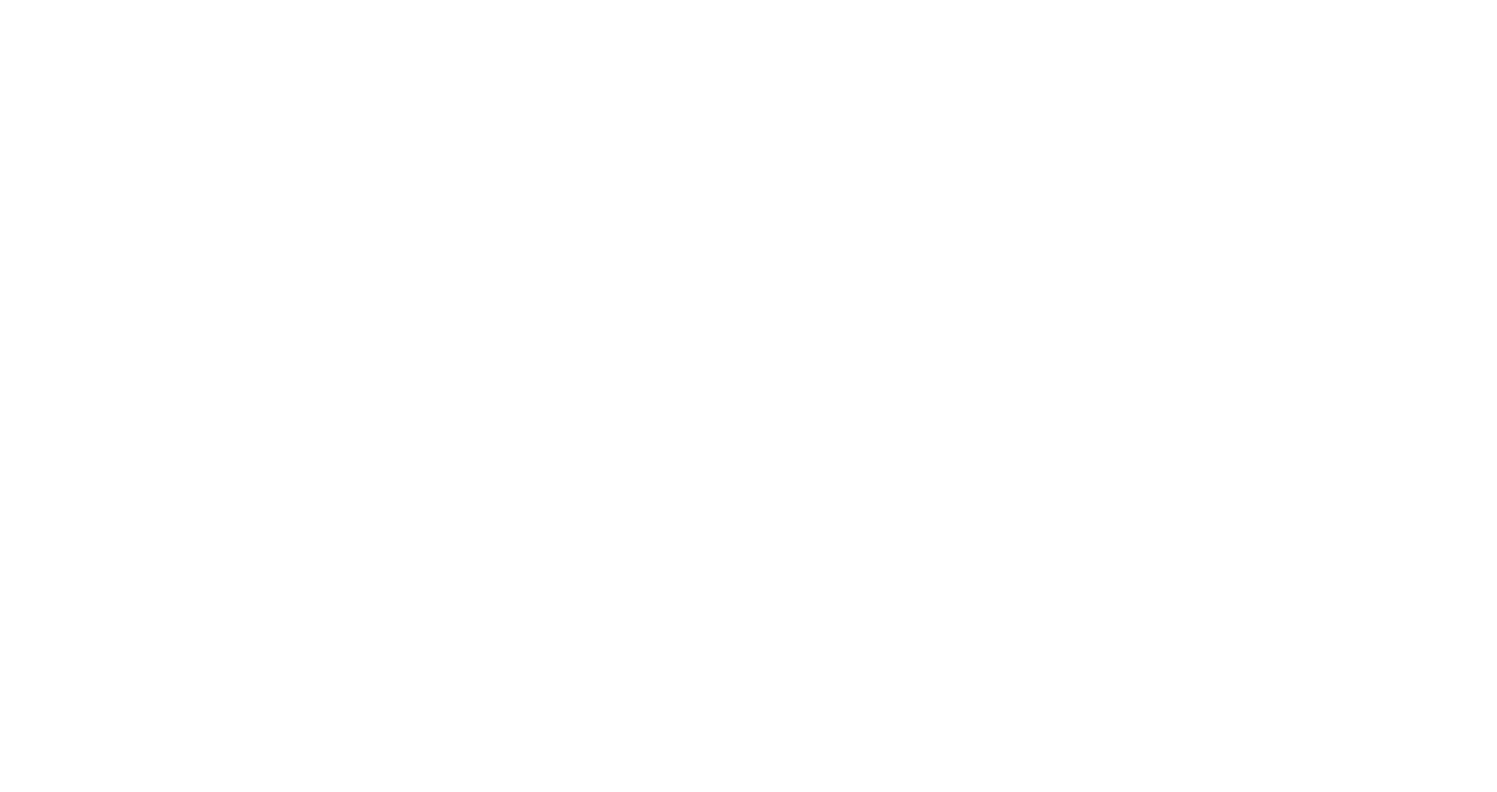 scroll, scrollTop: 0, scrollLeft: 0, axis: both 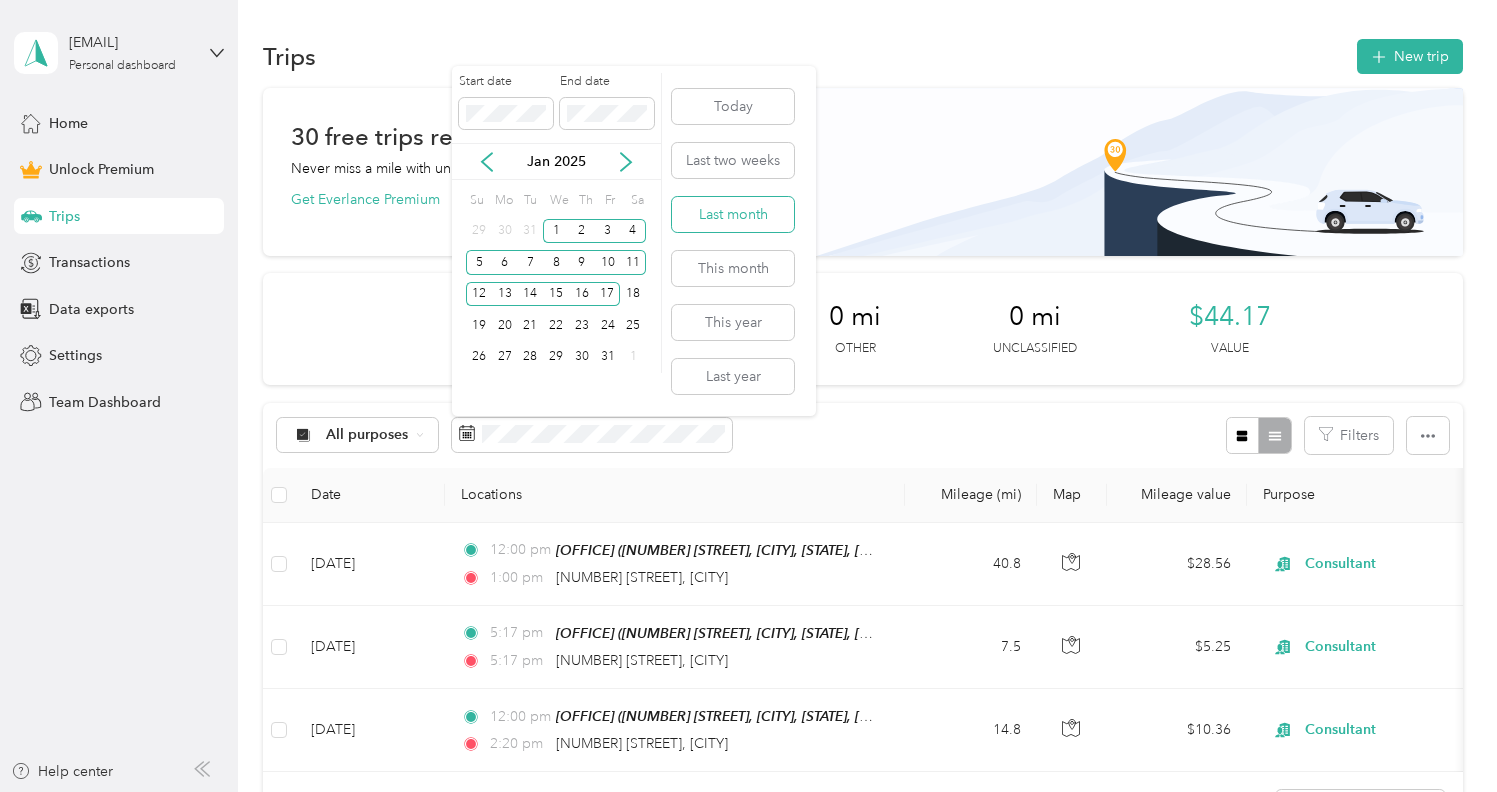 click on "Last month" at bounding box center [733, 214] 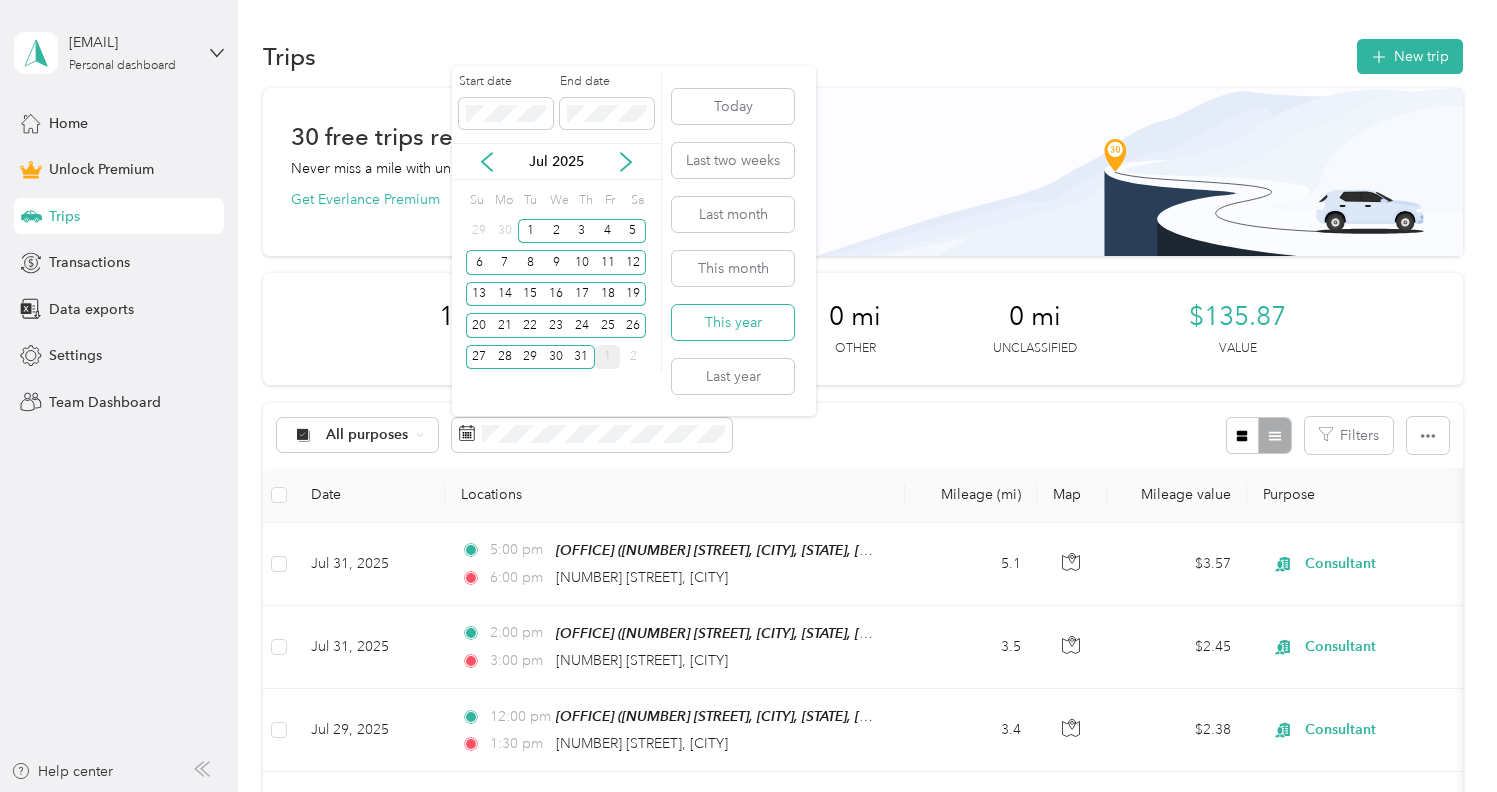 click on "This year" at bounding box center (733, 322) 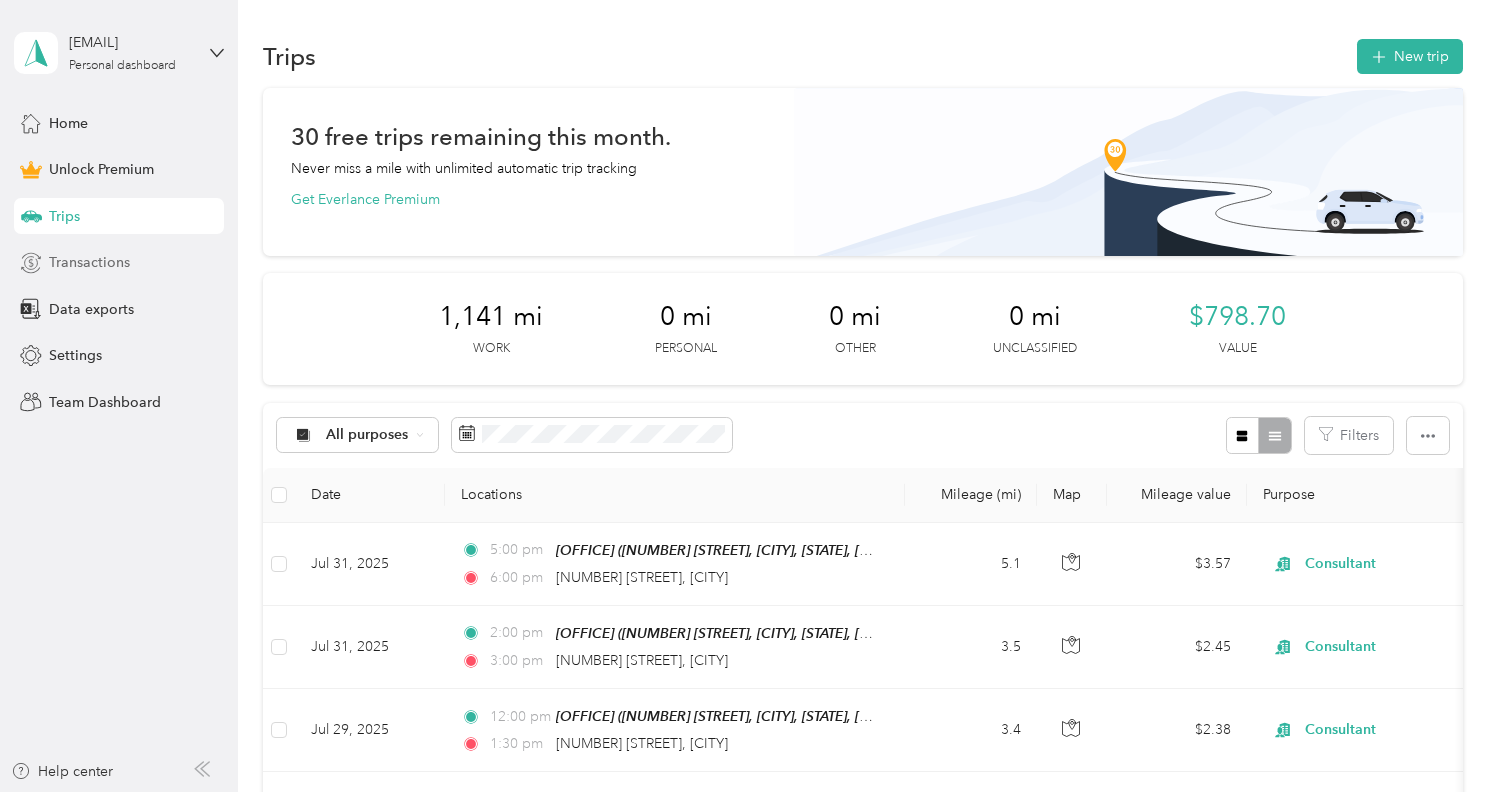 click on "Transactions" at bounding box center [119, 263] 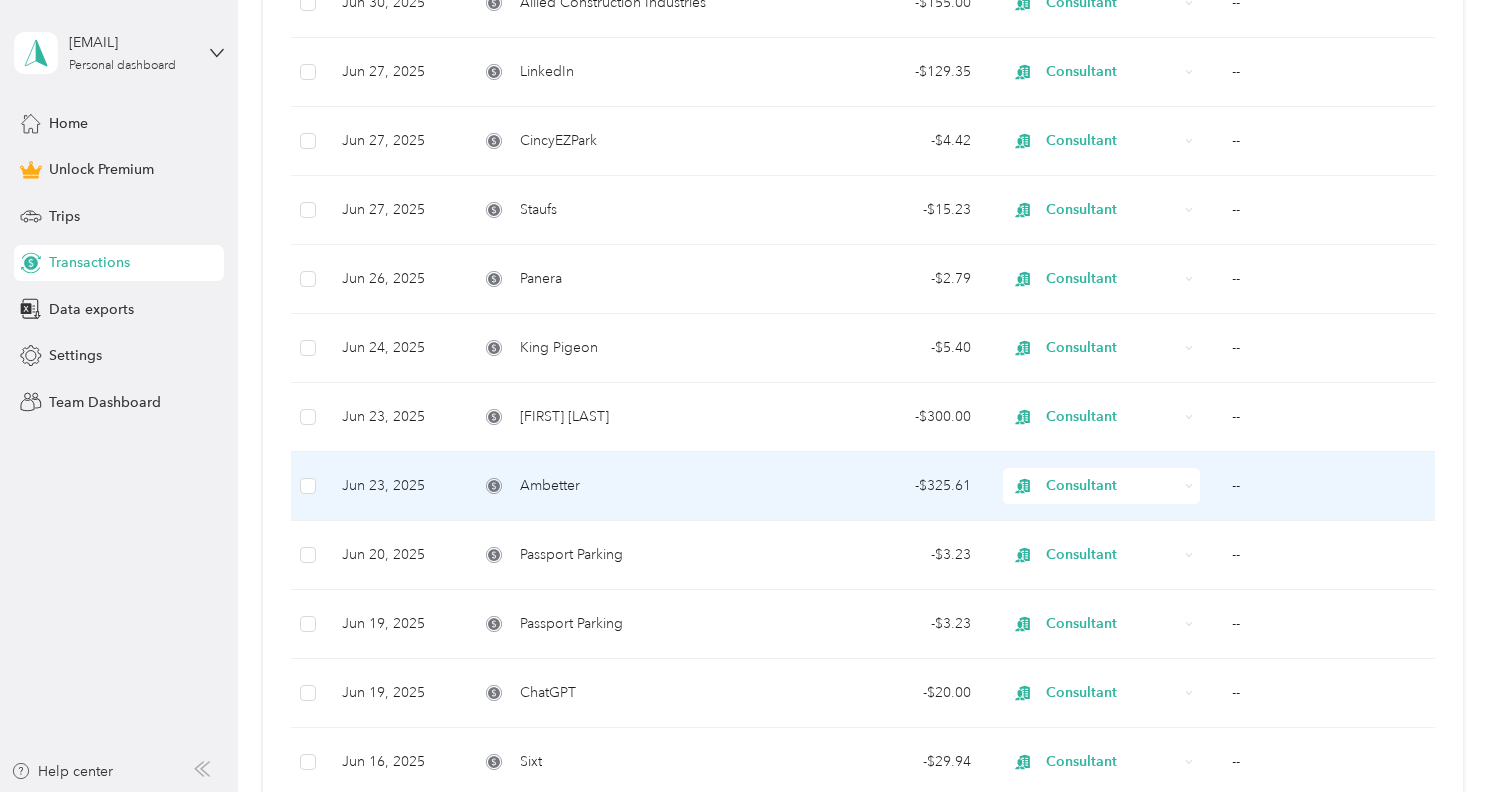 scroll, scrollTop: 1490, scrollLeft: 0, axis: vertical 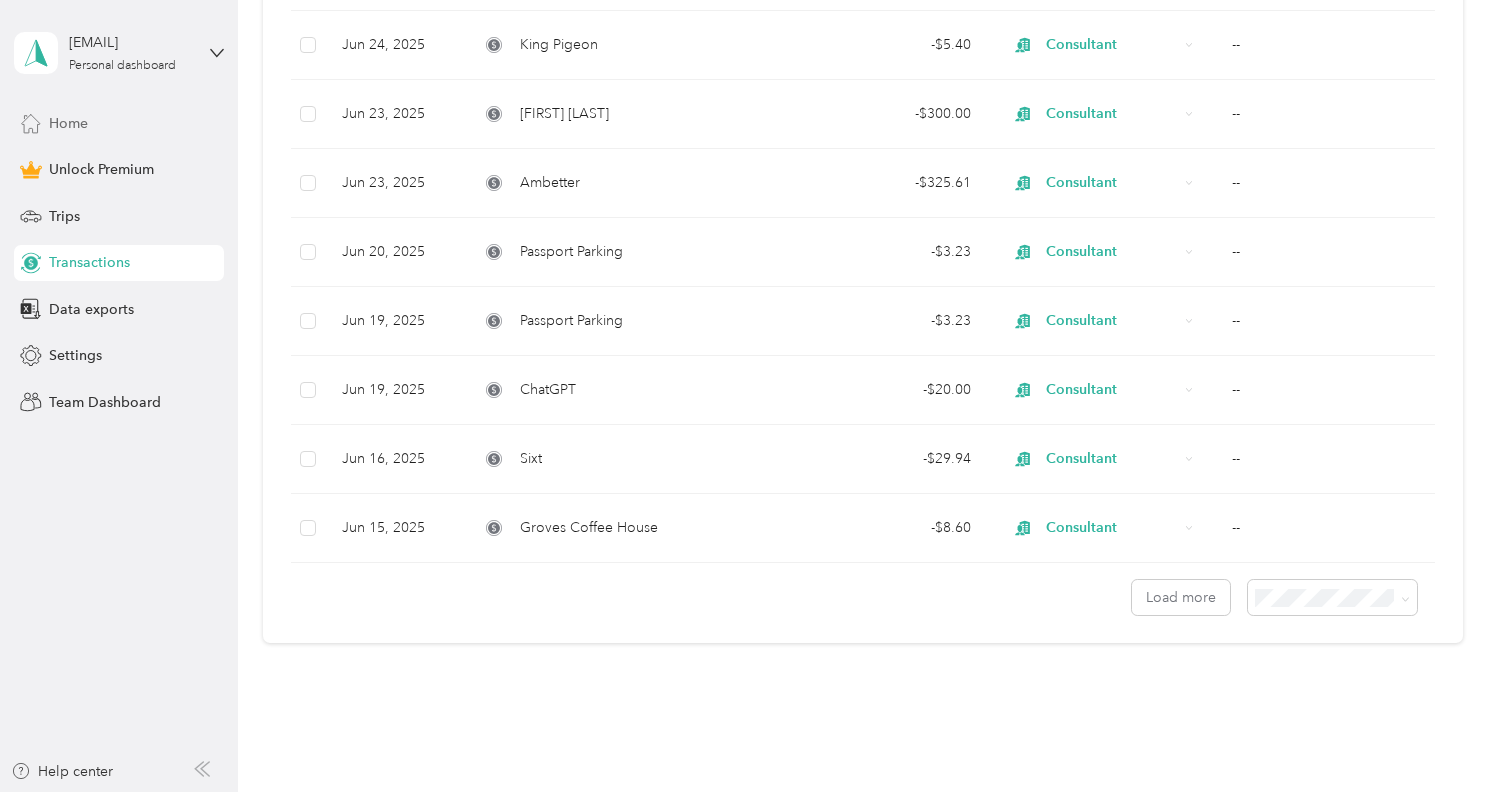 click on "Home" at bounding box center (119, 123) 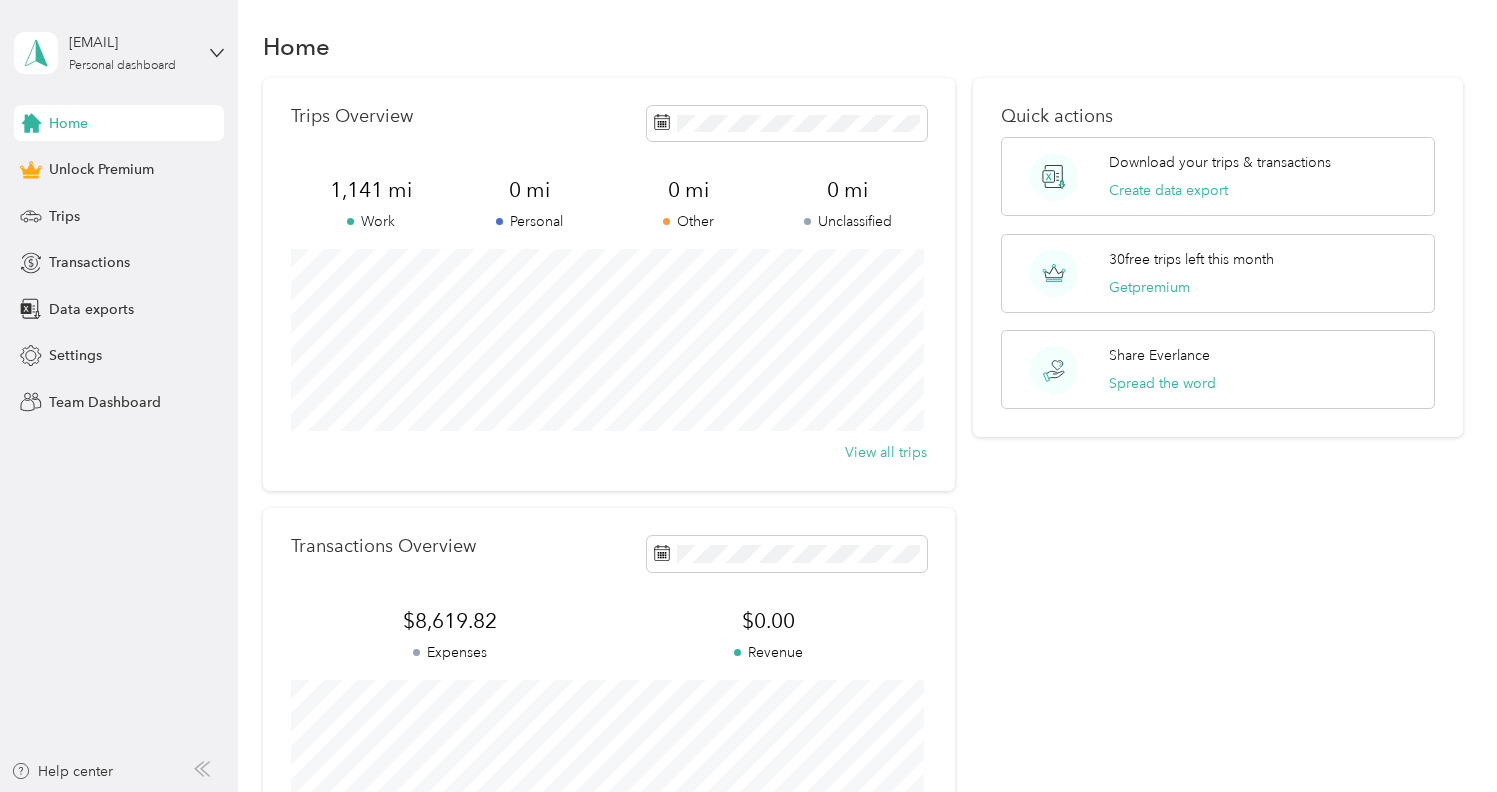 scroll, scrollTop: 0, scrollLeft: 0, axis: both 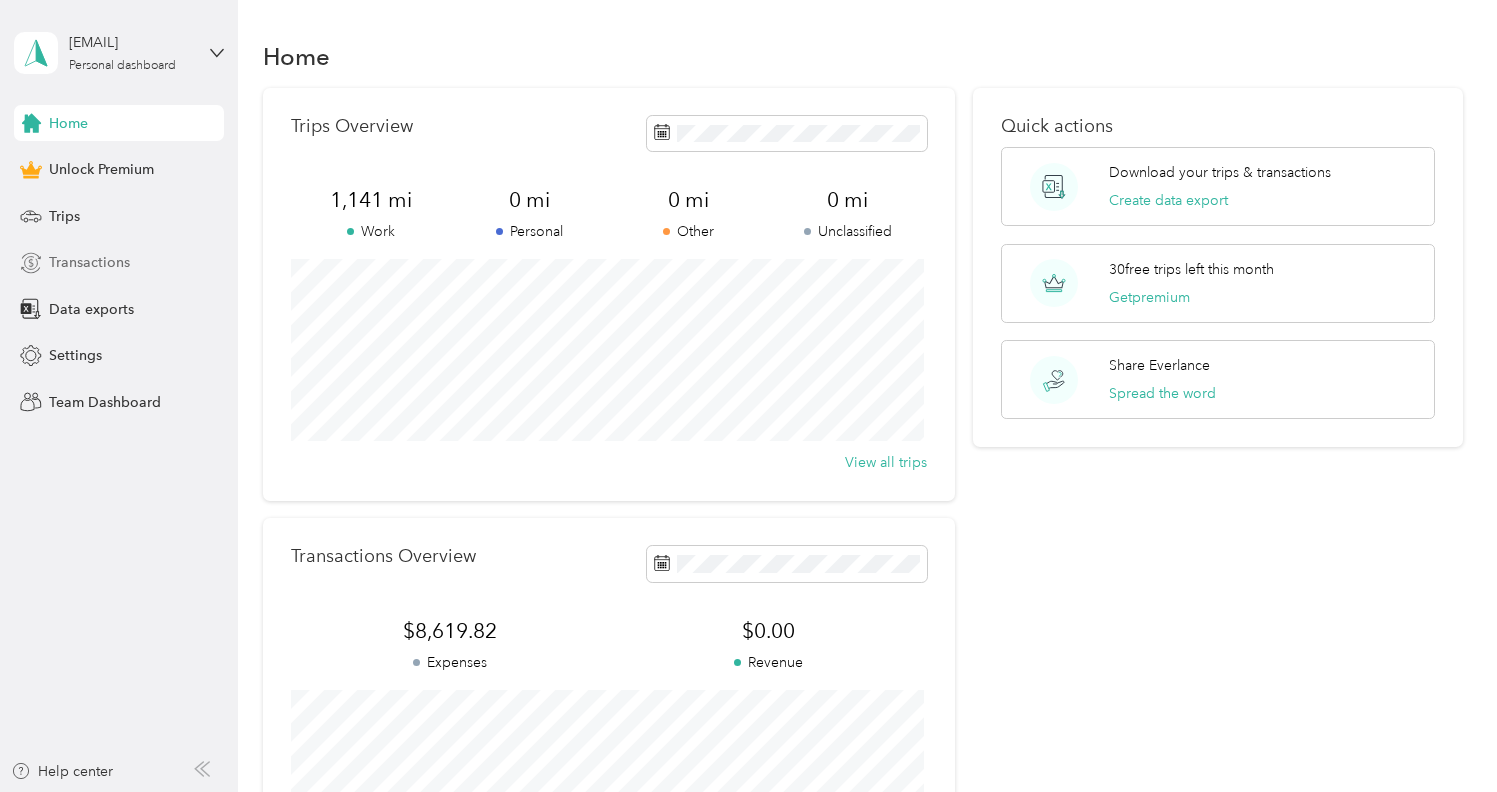 click on "Transactions" at bounding box center [89, 262] 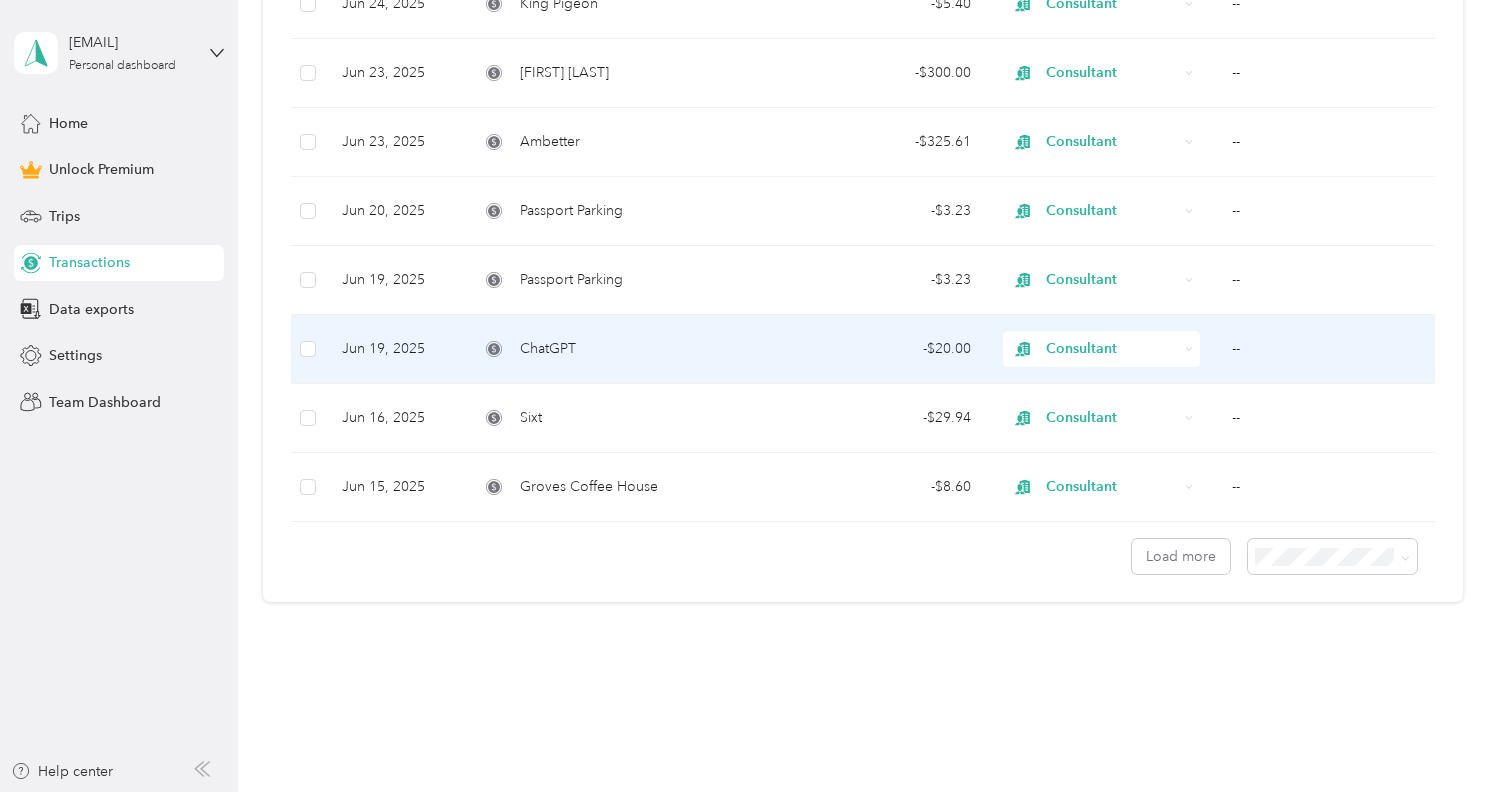 scroll, scrollTop: 1573, scrollLeft: 0, axis: vertical 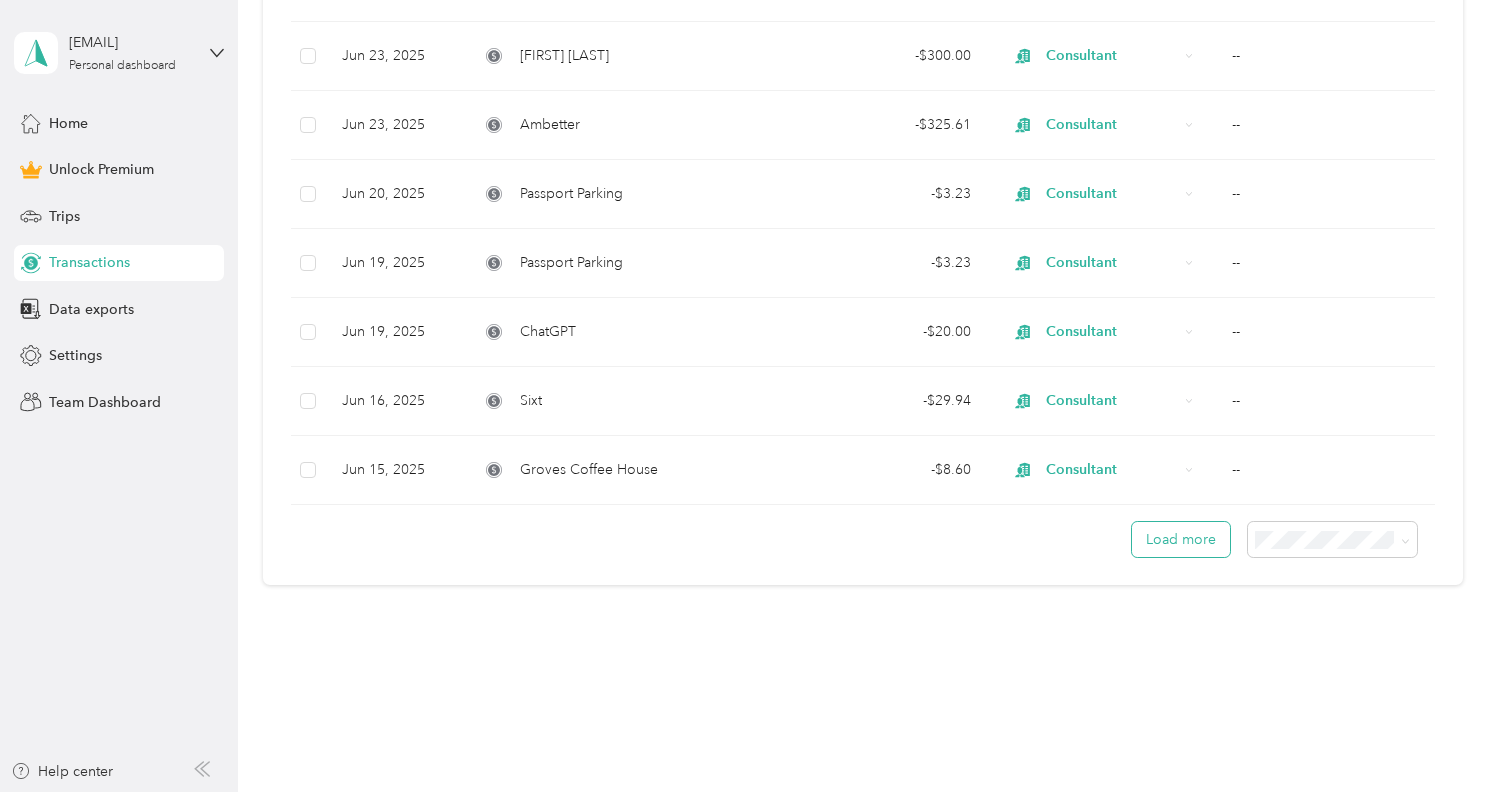 click on "Load more" at bounding box center [1181, 539] 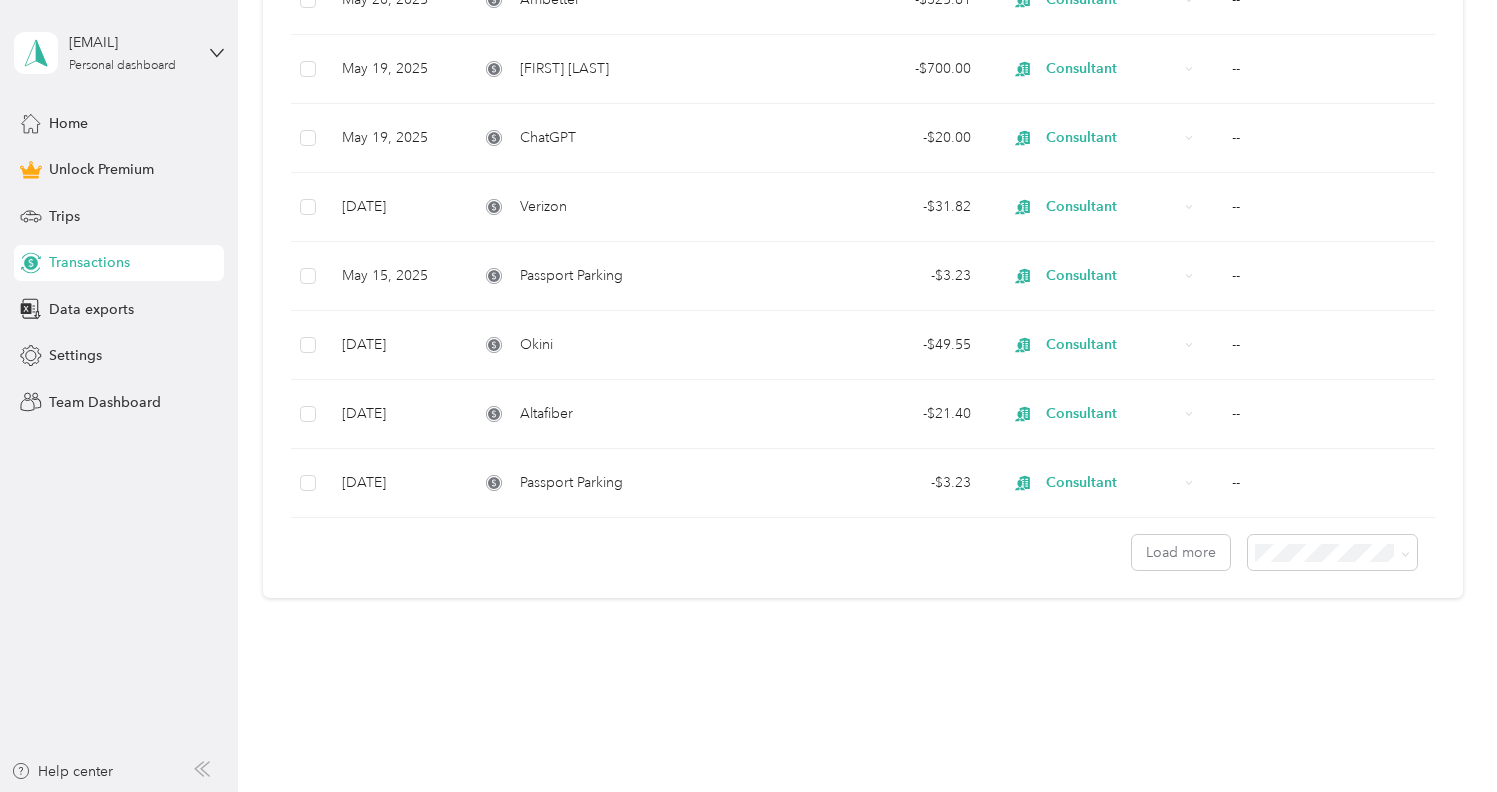 scroll, scrollTop: 3298, scrollLeft: 0, axis: vertical 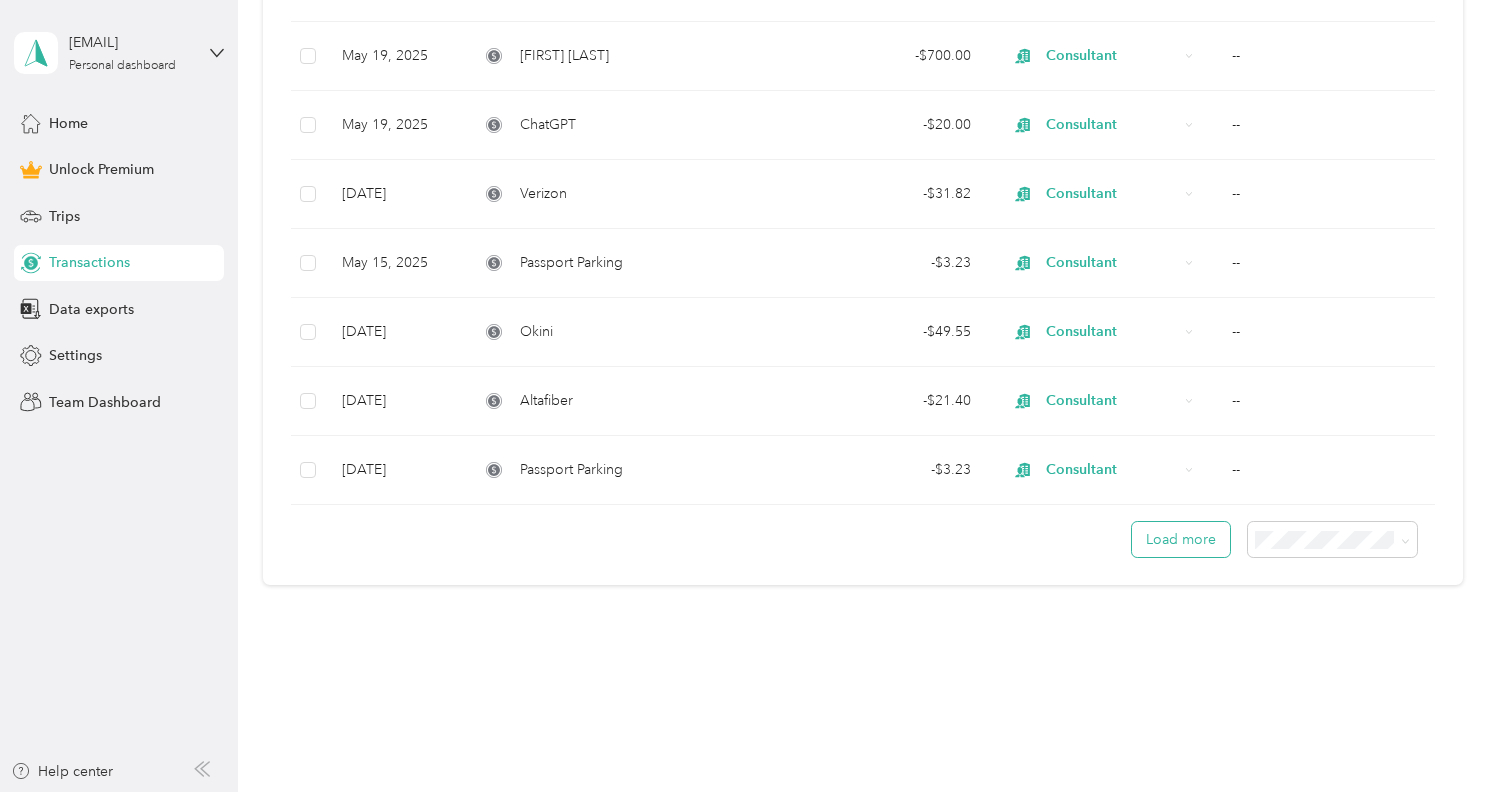 click on "Load more" at bounding box center (1181, 539) 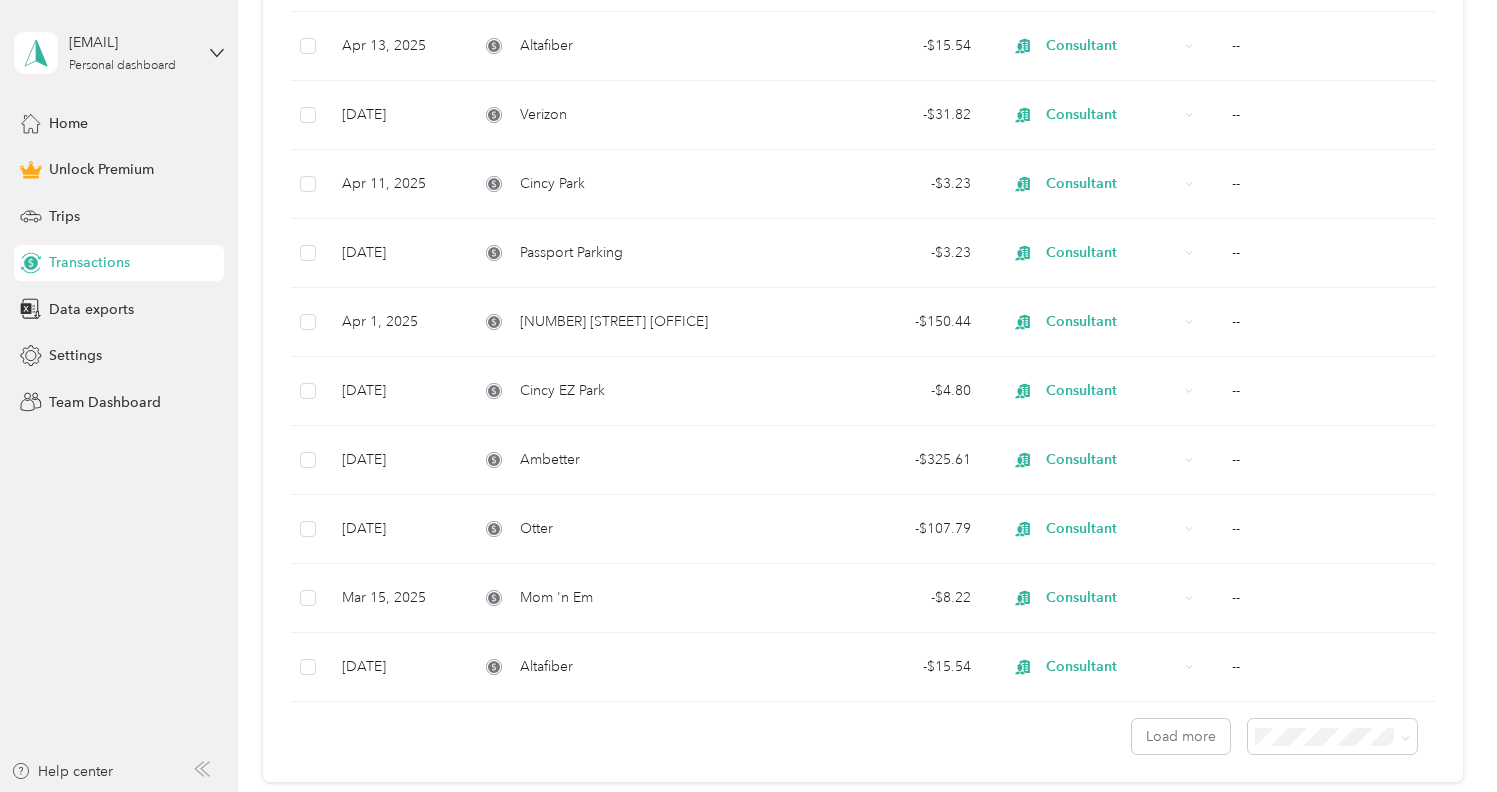 scroll, scrollTop: 4928, scrollLeft: 0, axis: vertical 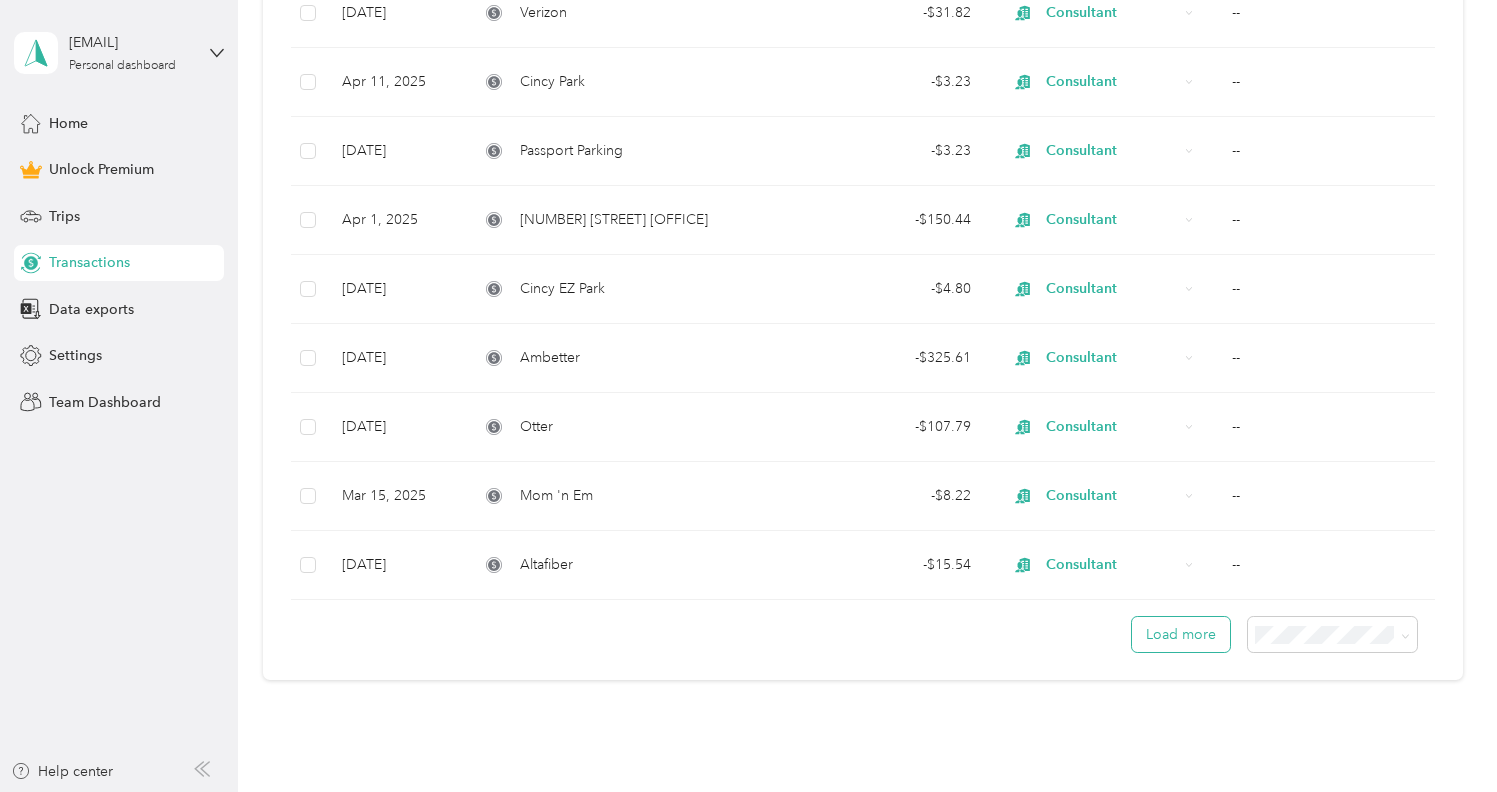 click on "Load more" at bounding box center (1181, 634) 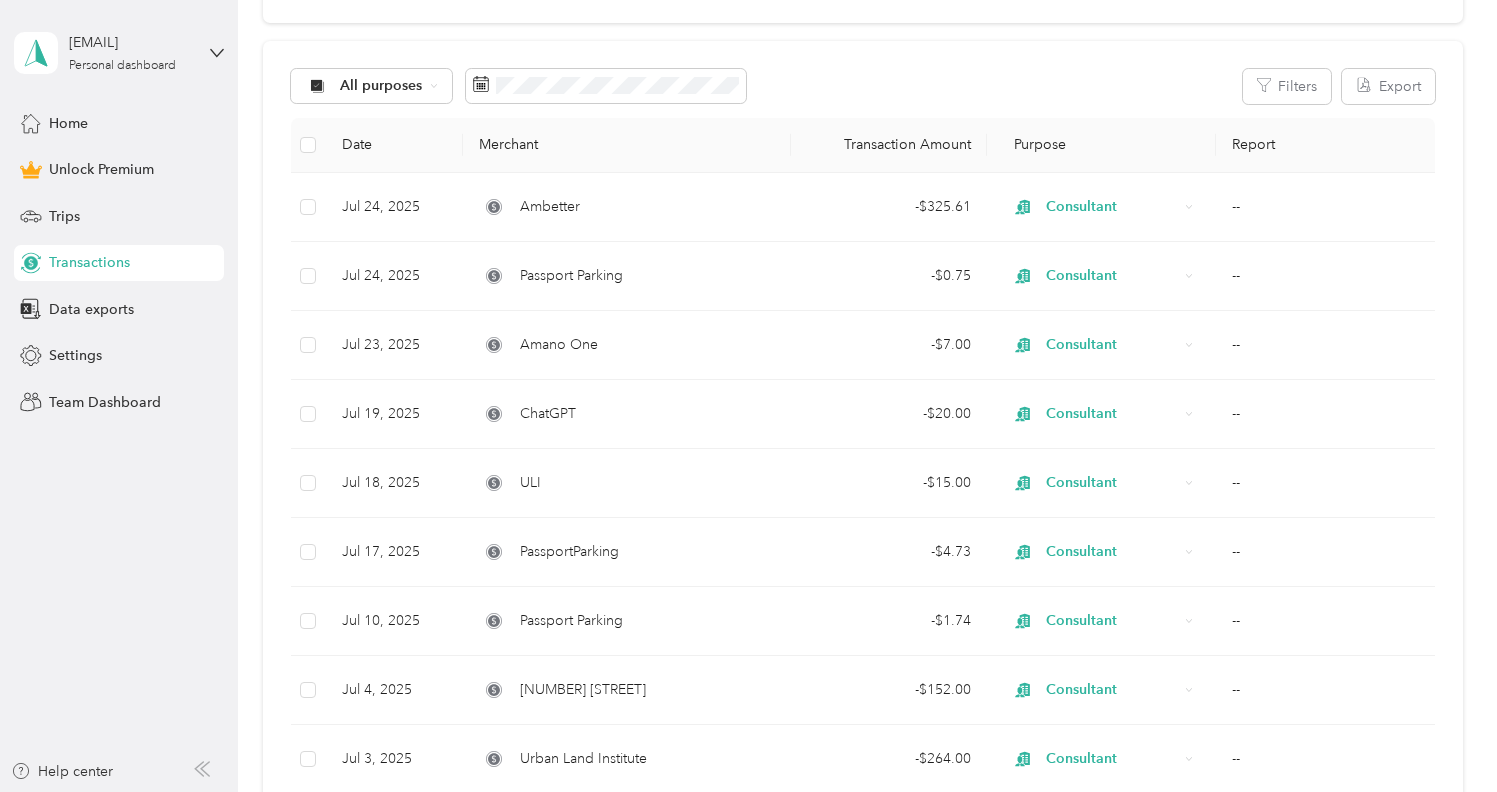 scroll, scrollTop: 0, scrollLeft: 0, axis: both 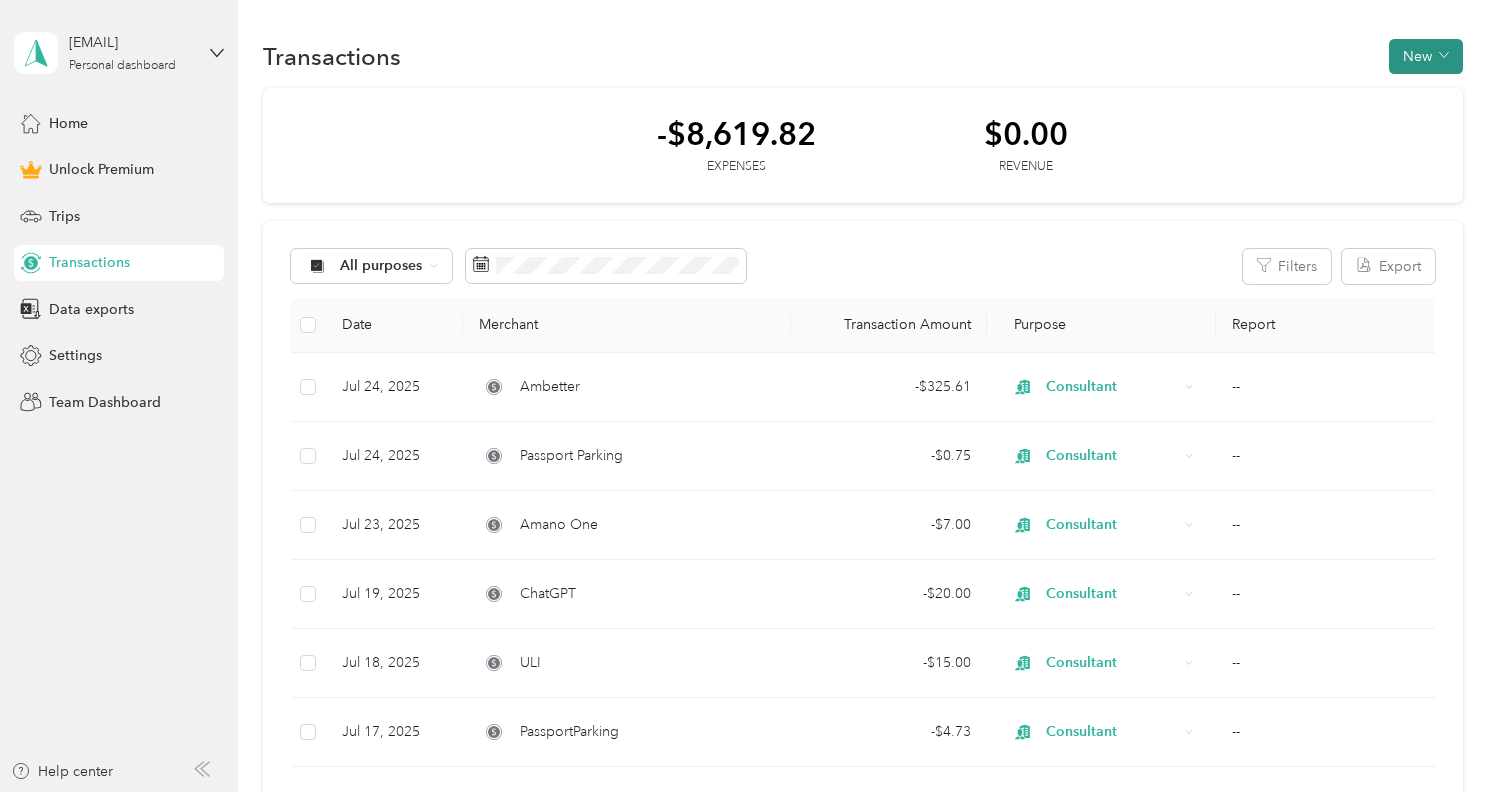 click 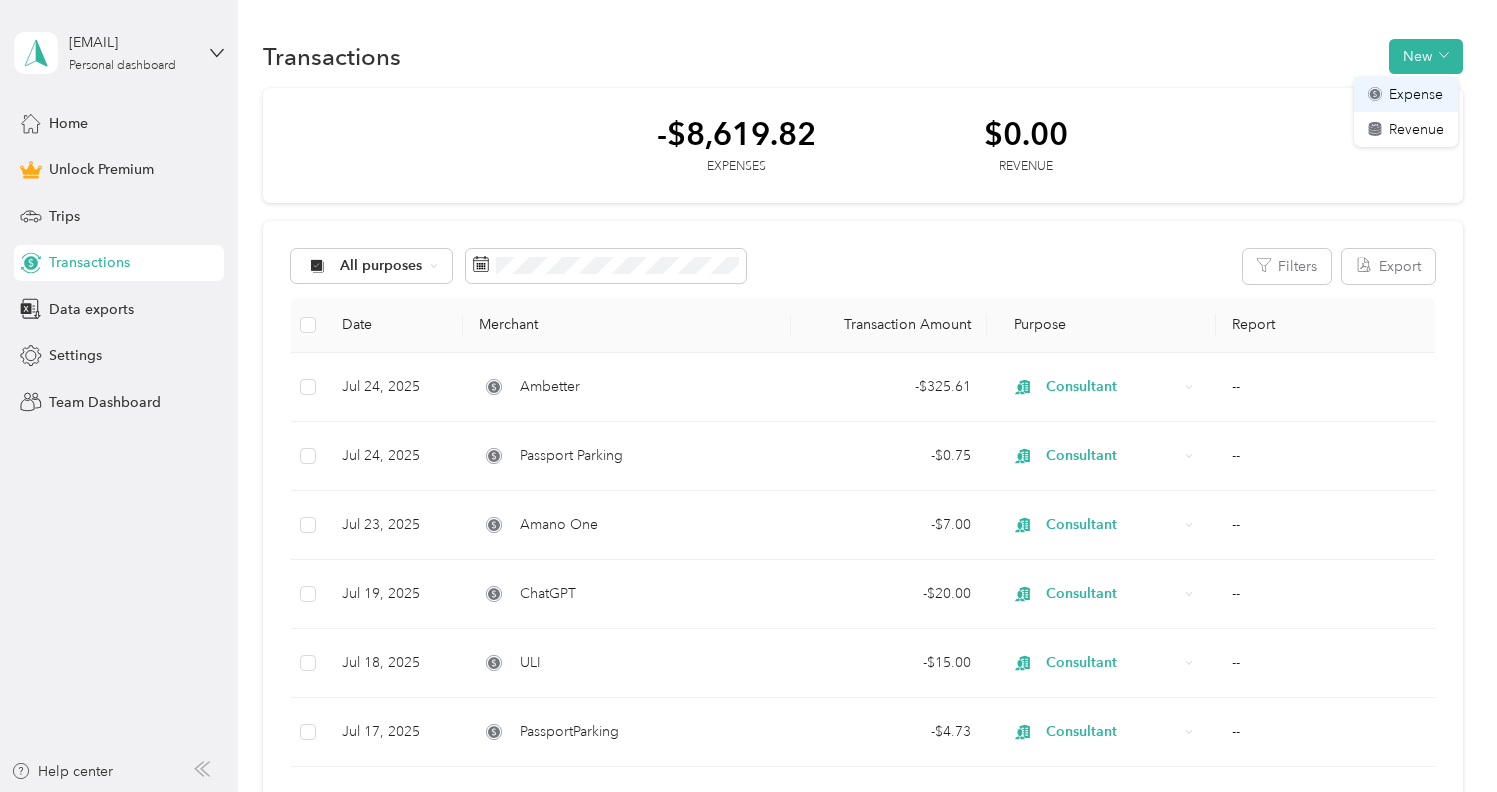 click on "Expense" at bounding box center [1416, 94] 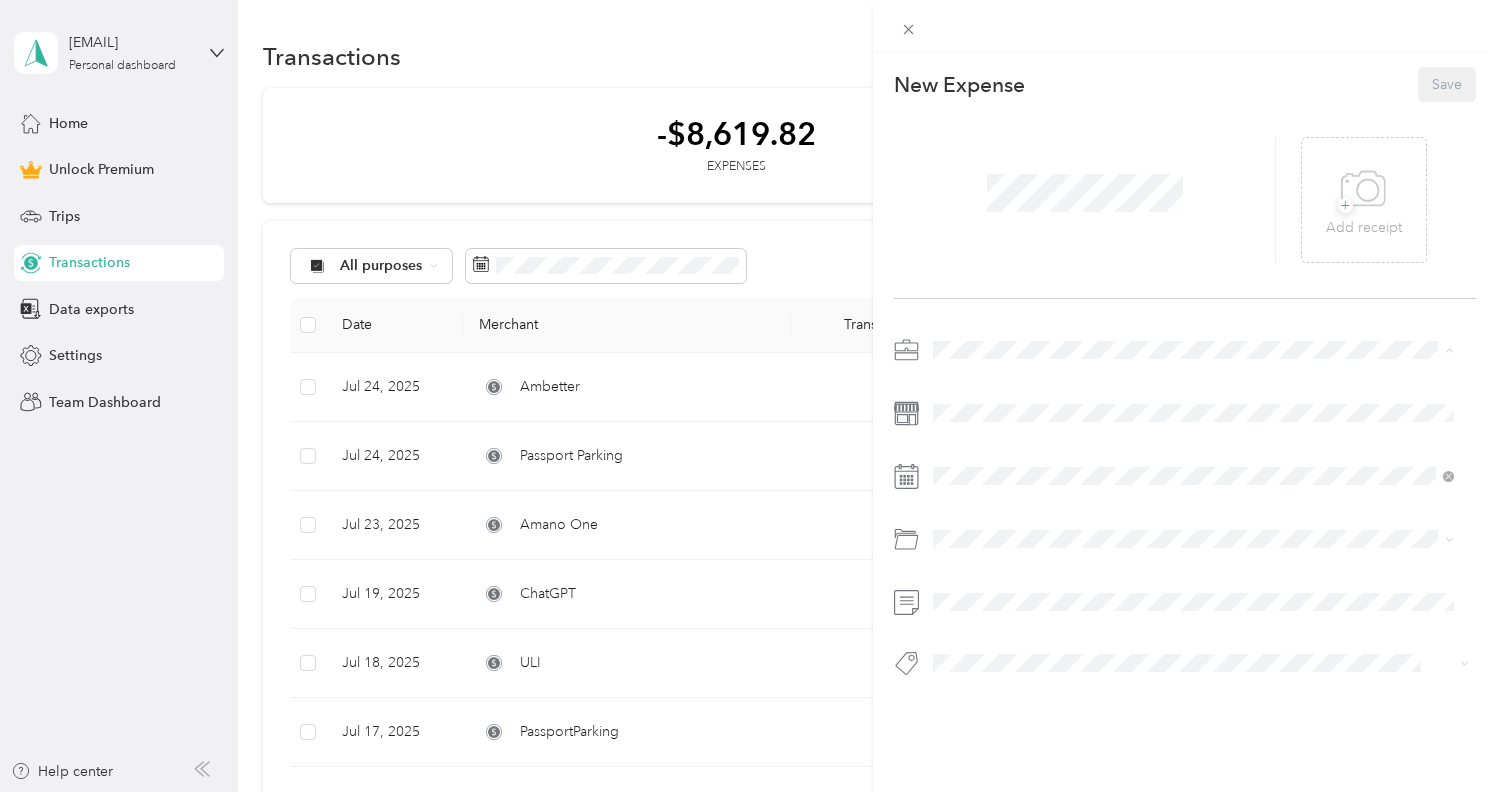 click on "Consultant" at bounding box center [973, 455] 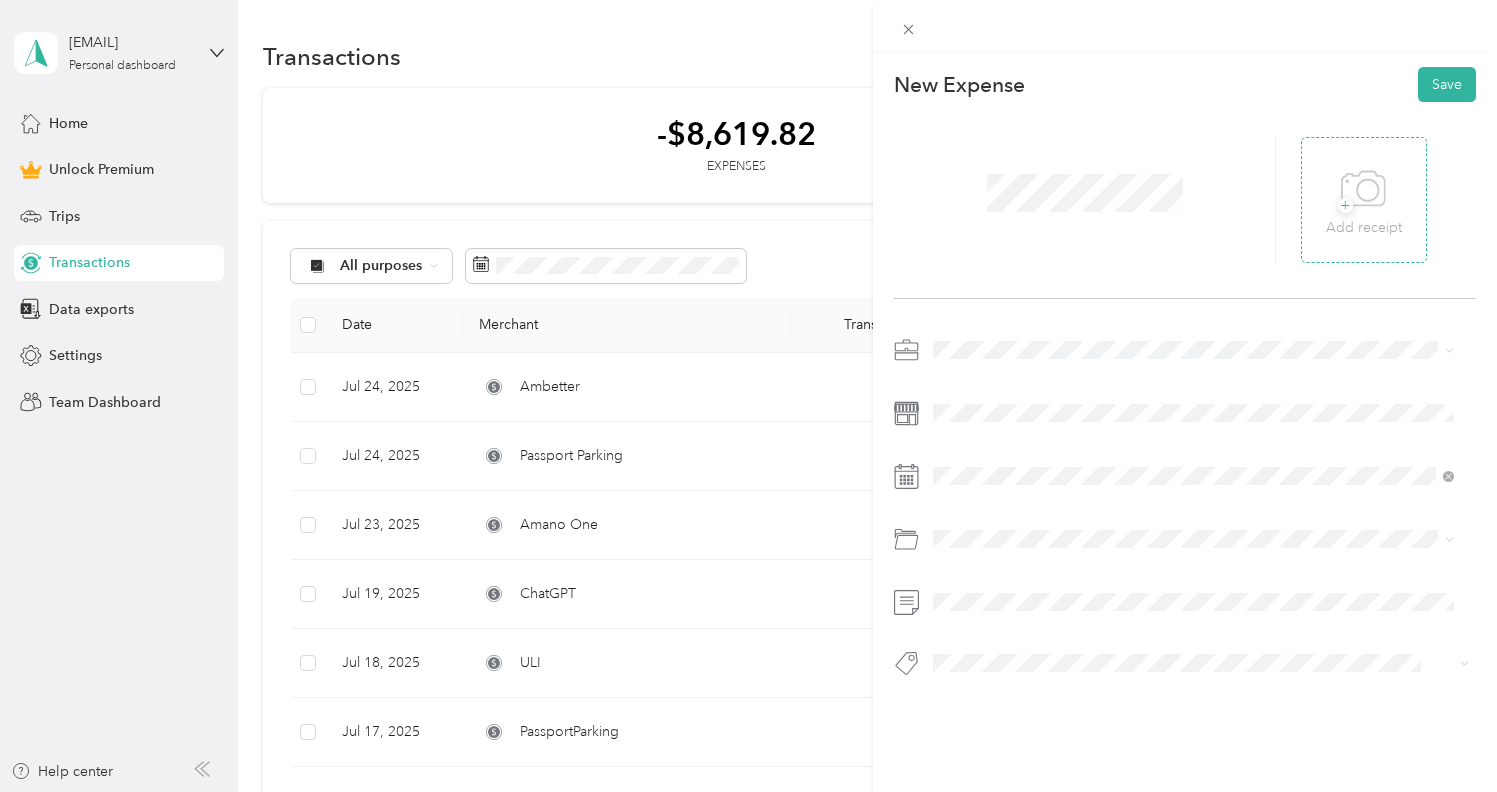 click on "+" at bounding box center [1345, 205] 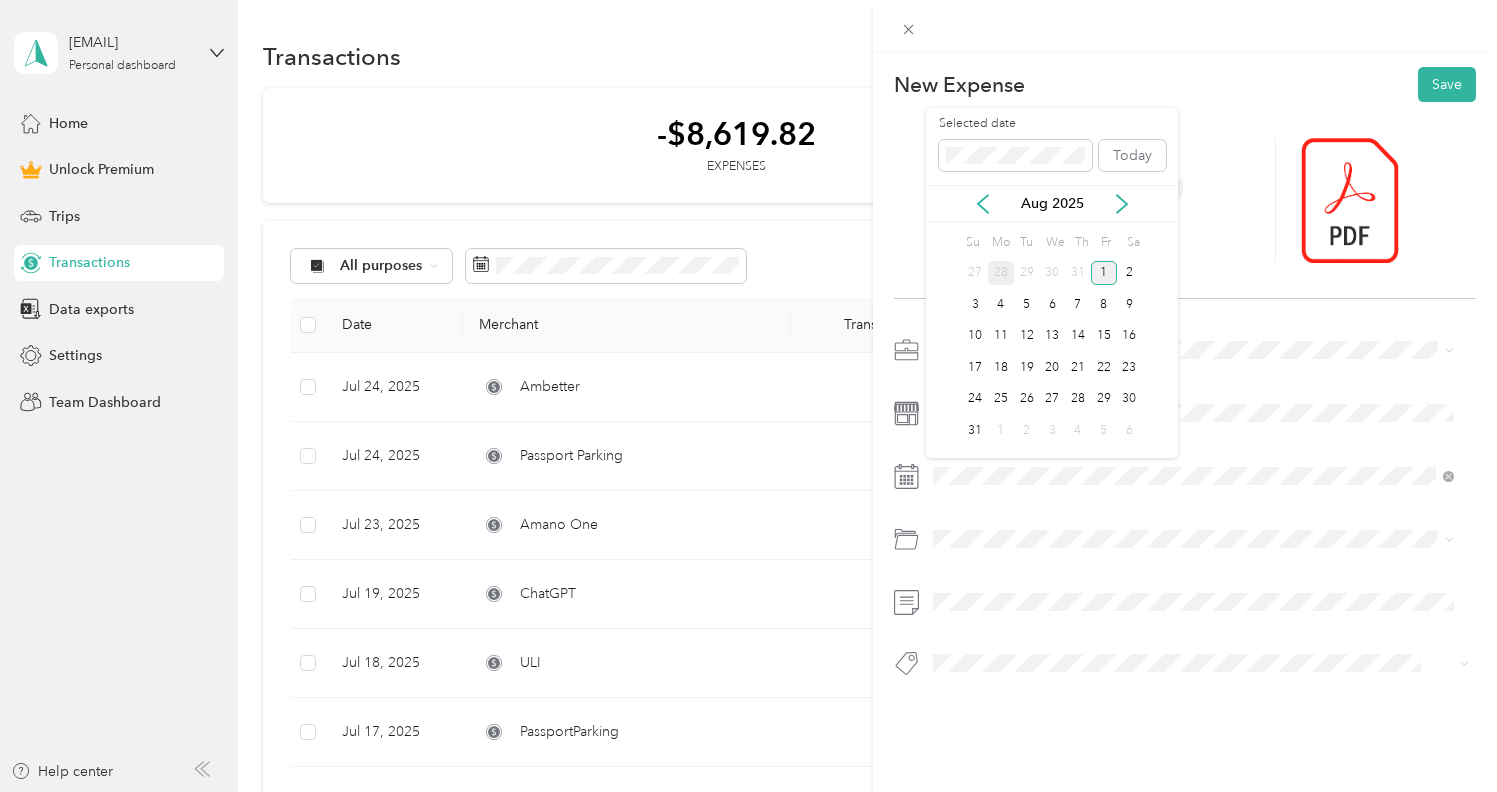 click on "28" at bounding box center [1001, 273] 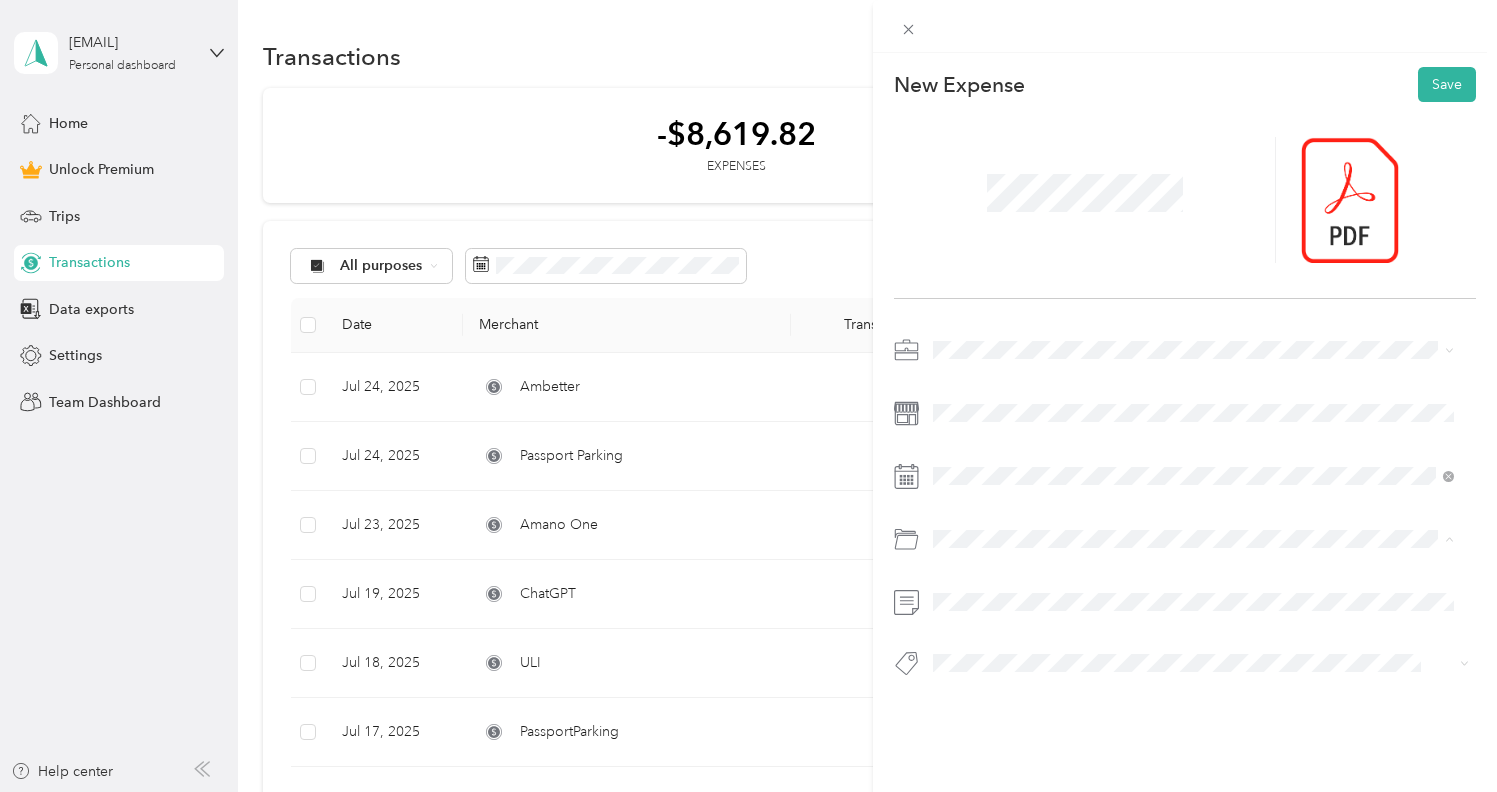 click on "Legal / Professional Services" at bounding box center (1029, 619) 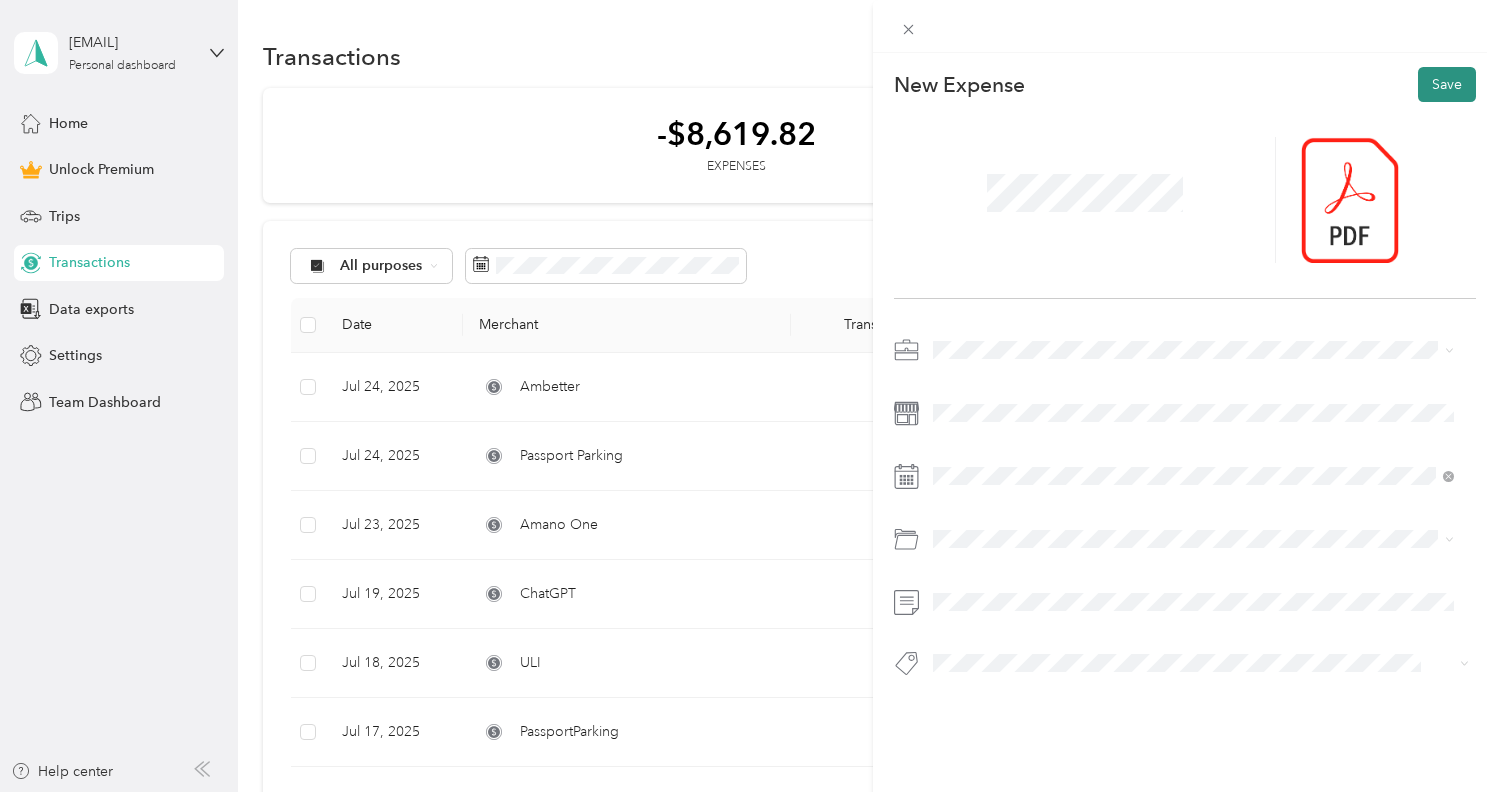 click on "Save" at bounding box center (1447, 84) 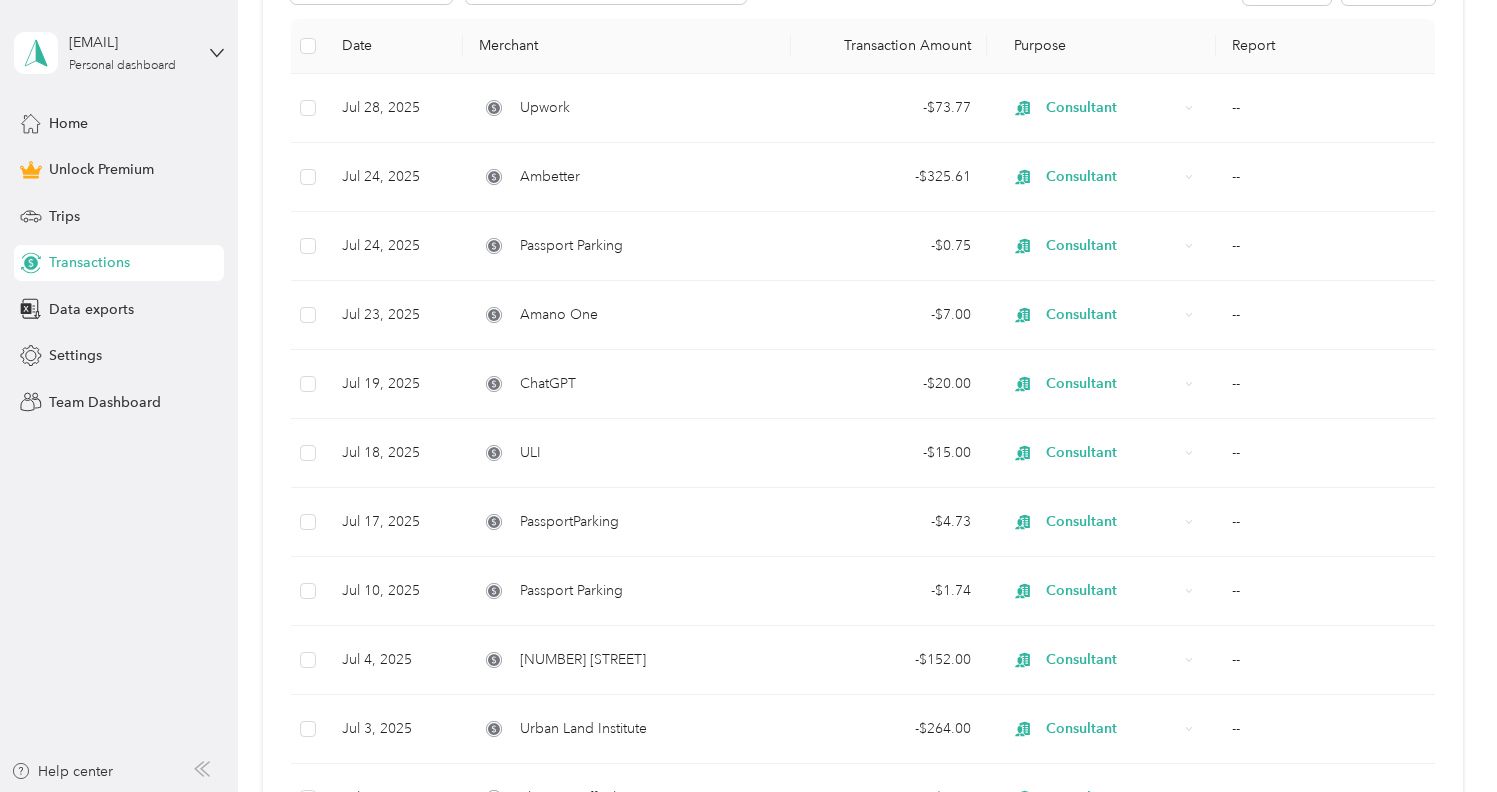 scroll, scrollTop: 0, scrollLeft: 0, axis: both 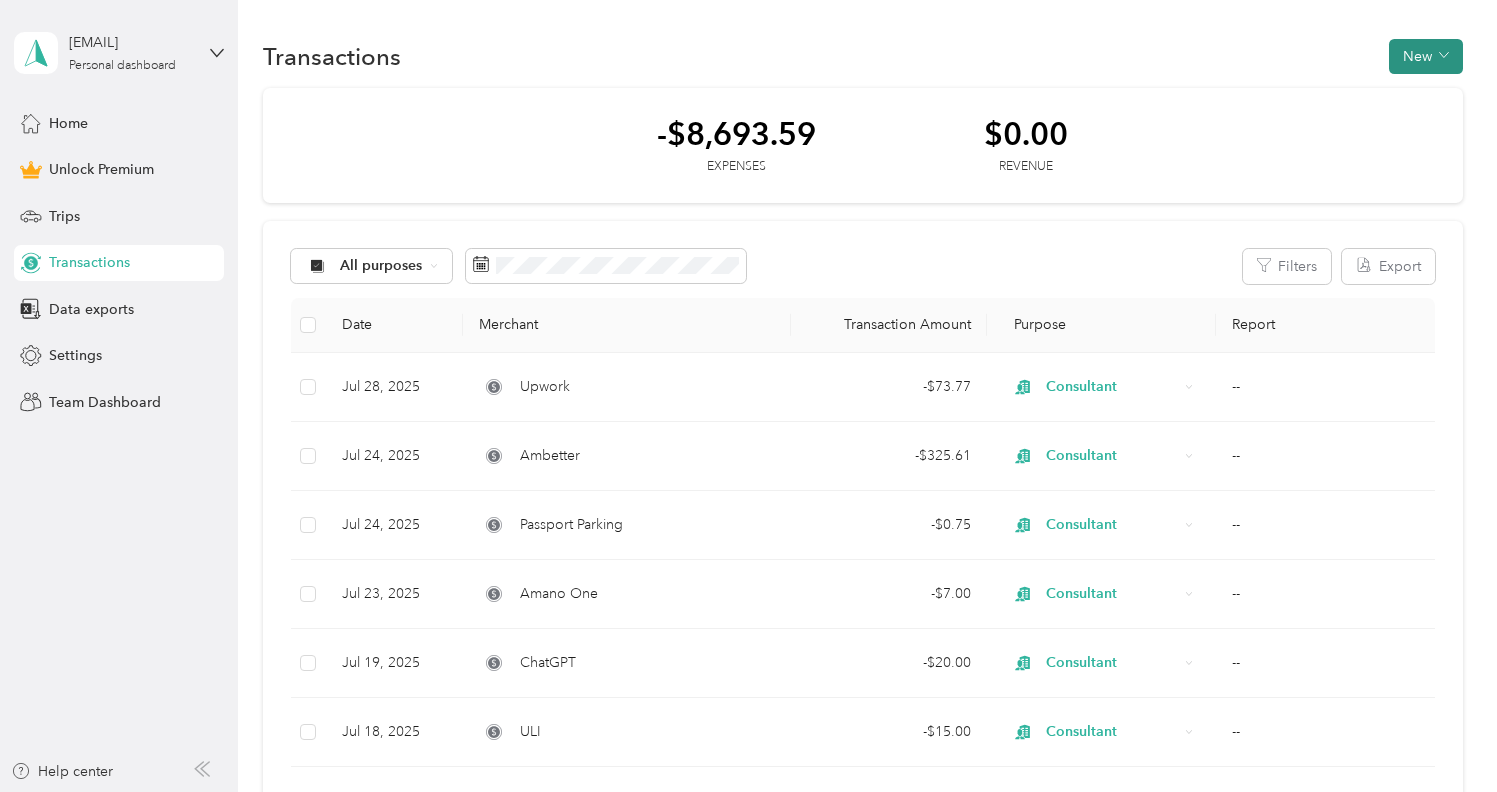 click on "New" at bounding box center (1426, 56) 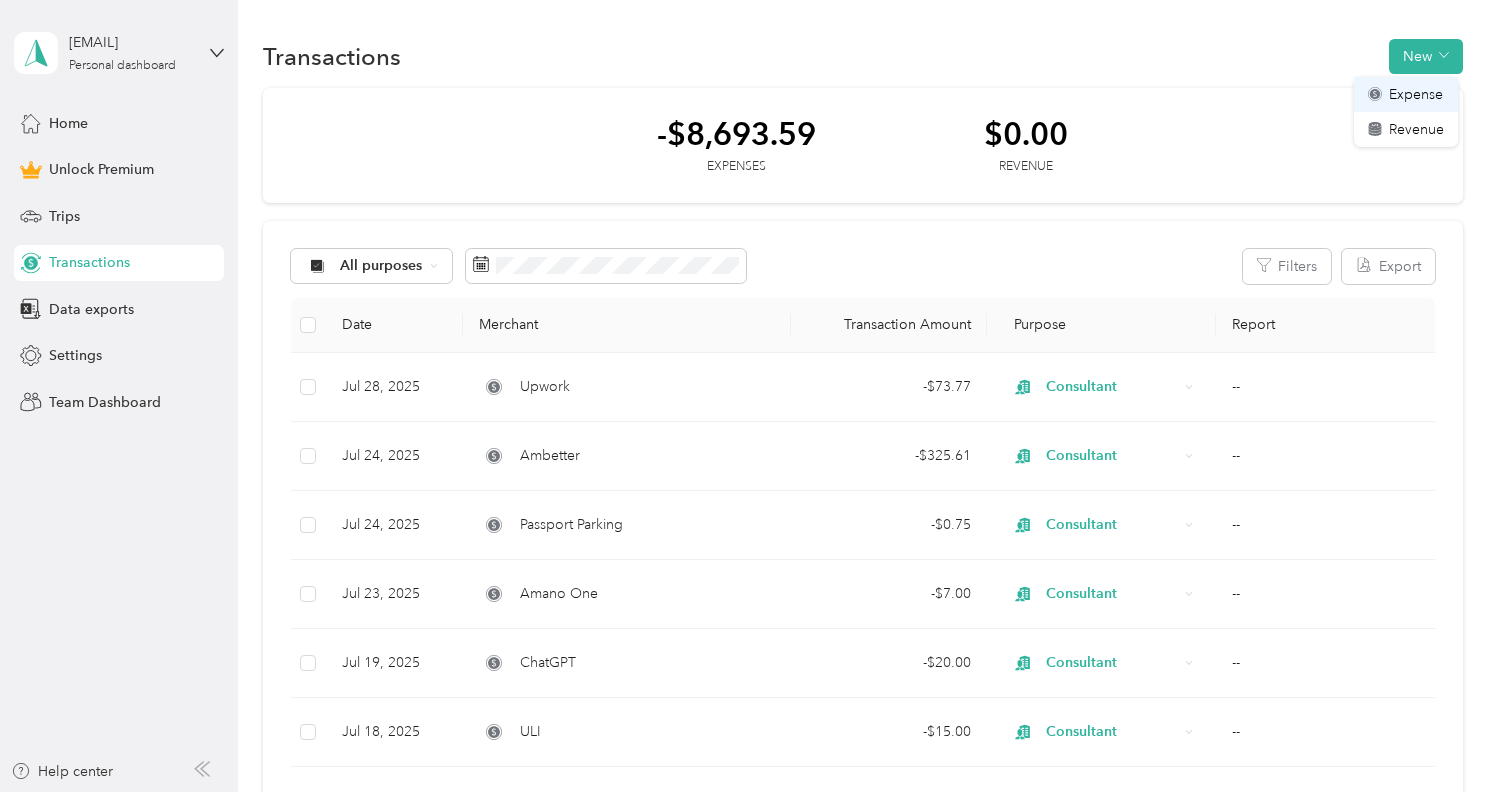 click on "Expense" at bounding box center [1416, 94] 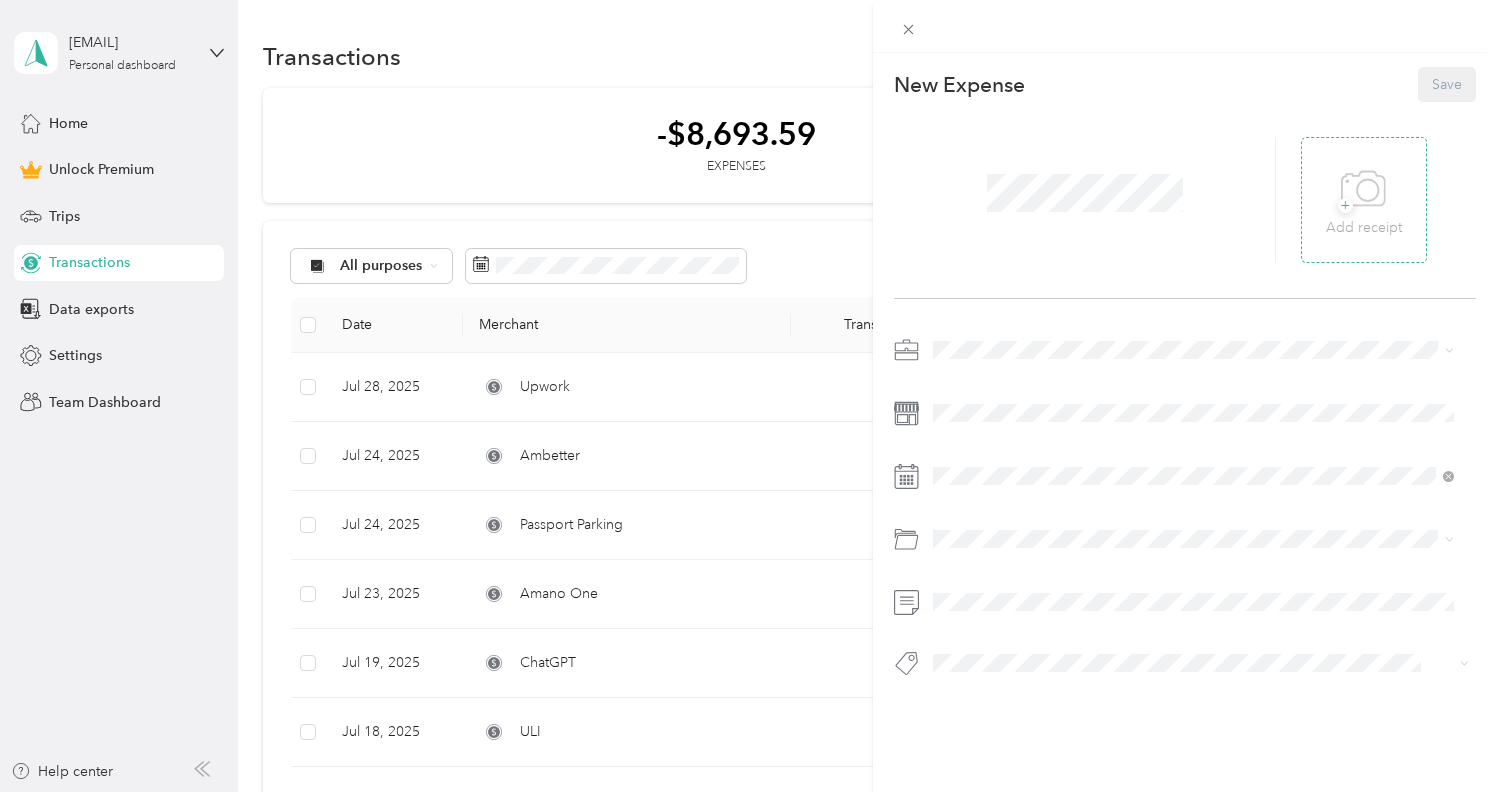 click on "+" at bounding box center (1345, 205) 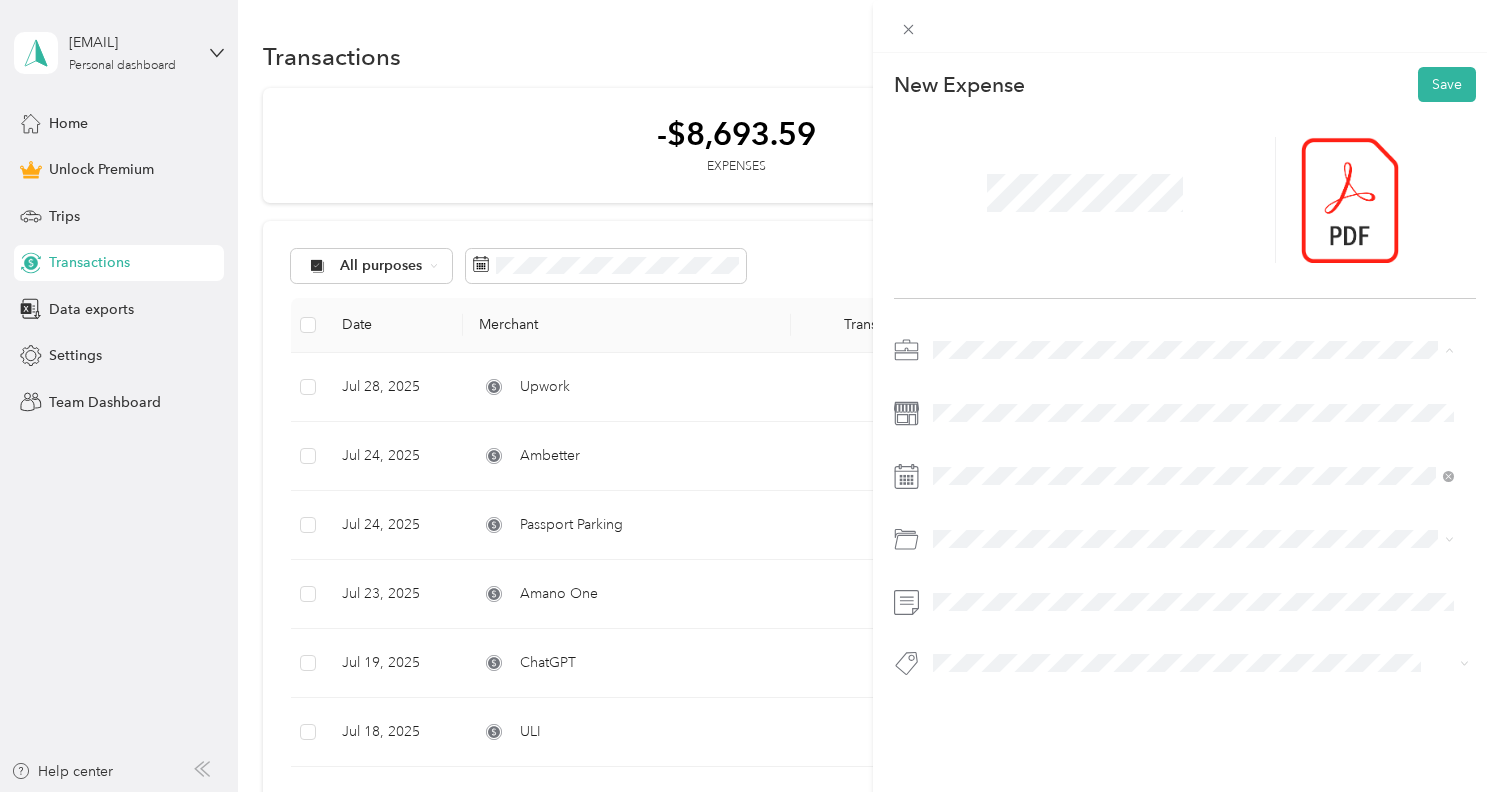 click on "Consultant" at bounding box center (1193, 455) 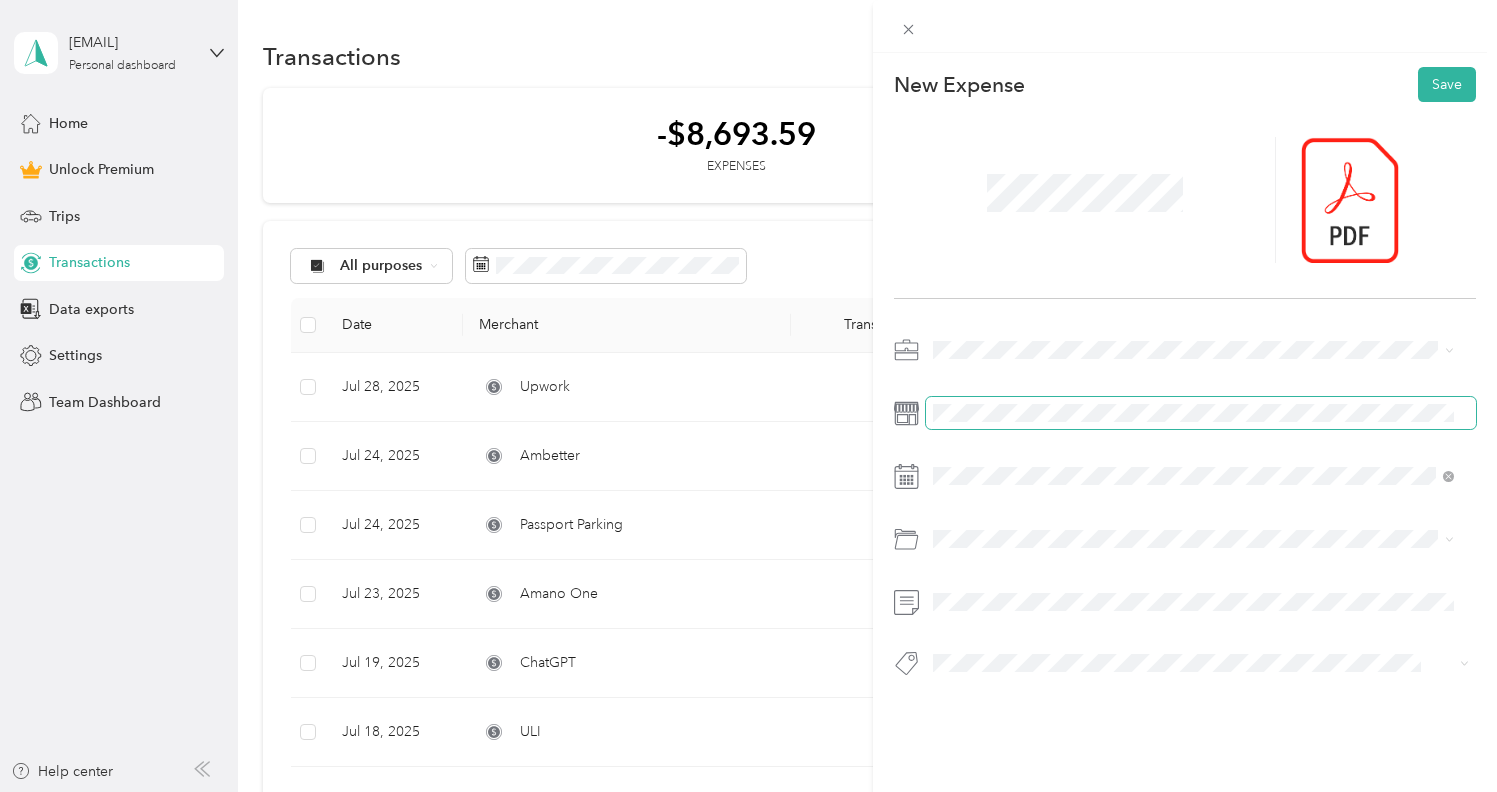 click at bounding box center (1201, 413) 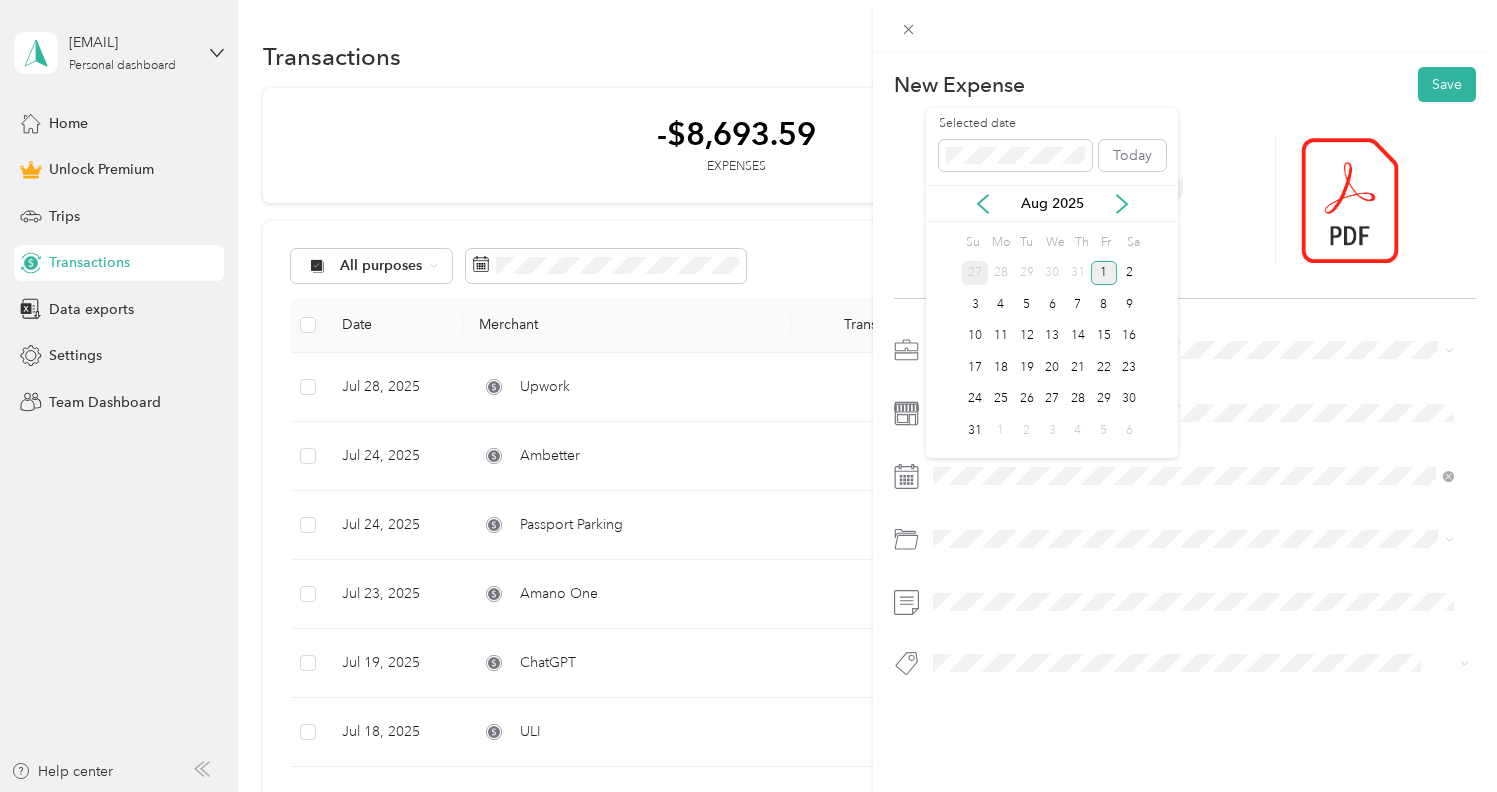 click on "27" at bounding box center (975, 273) 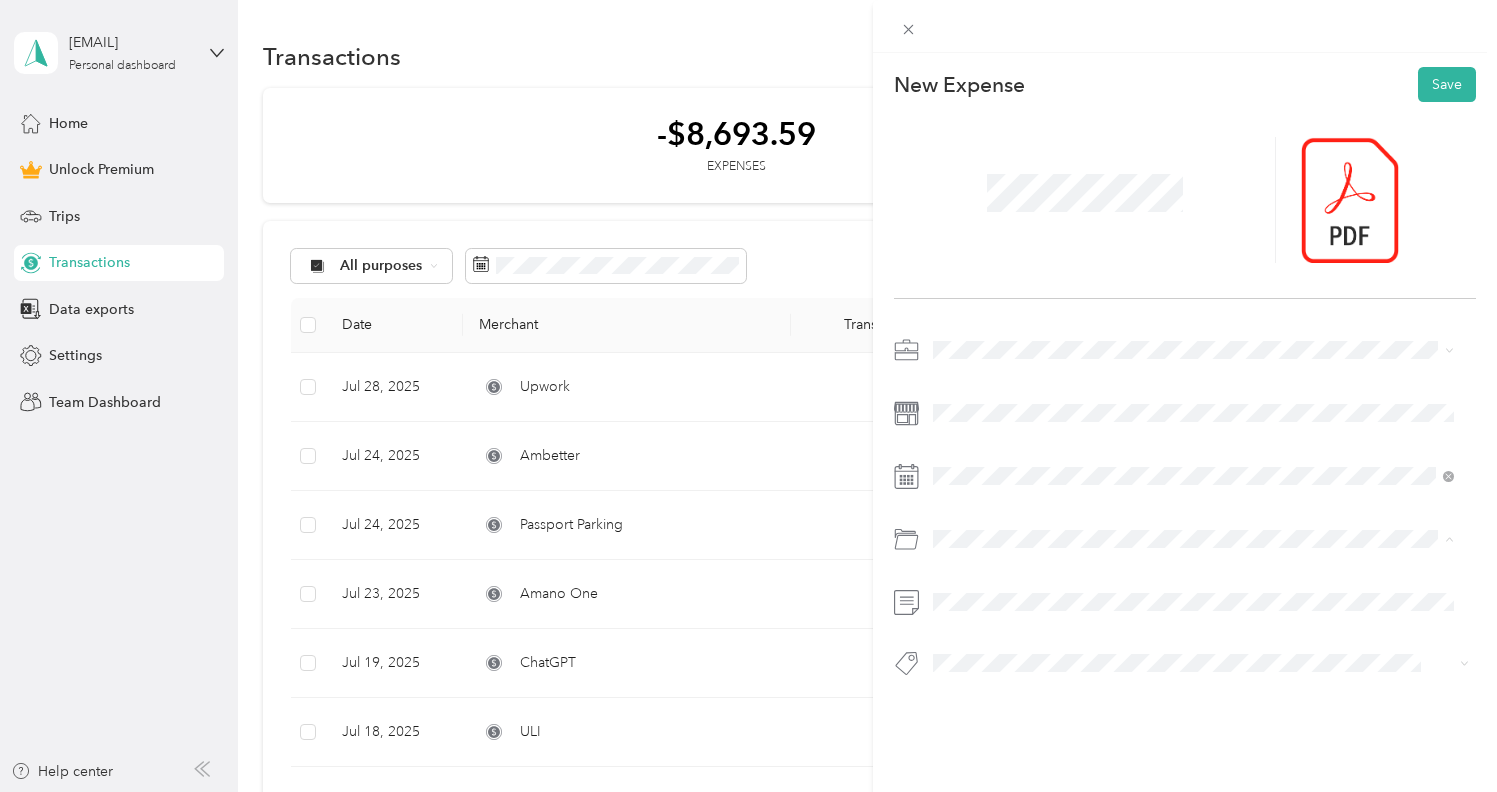 click on "Software" at bounding box center [1193, 619] 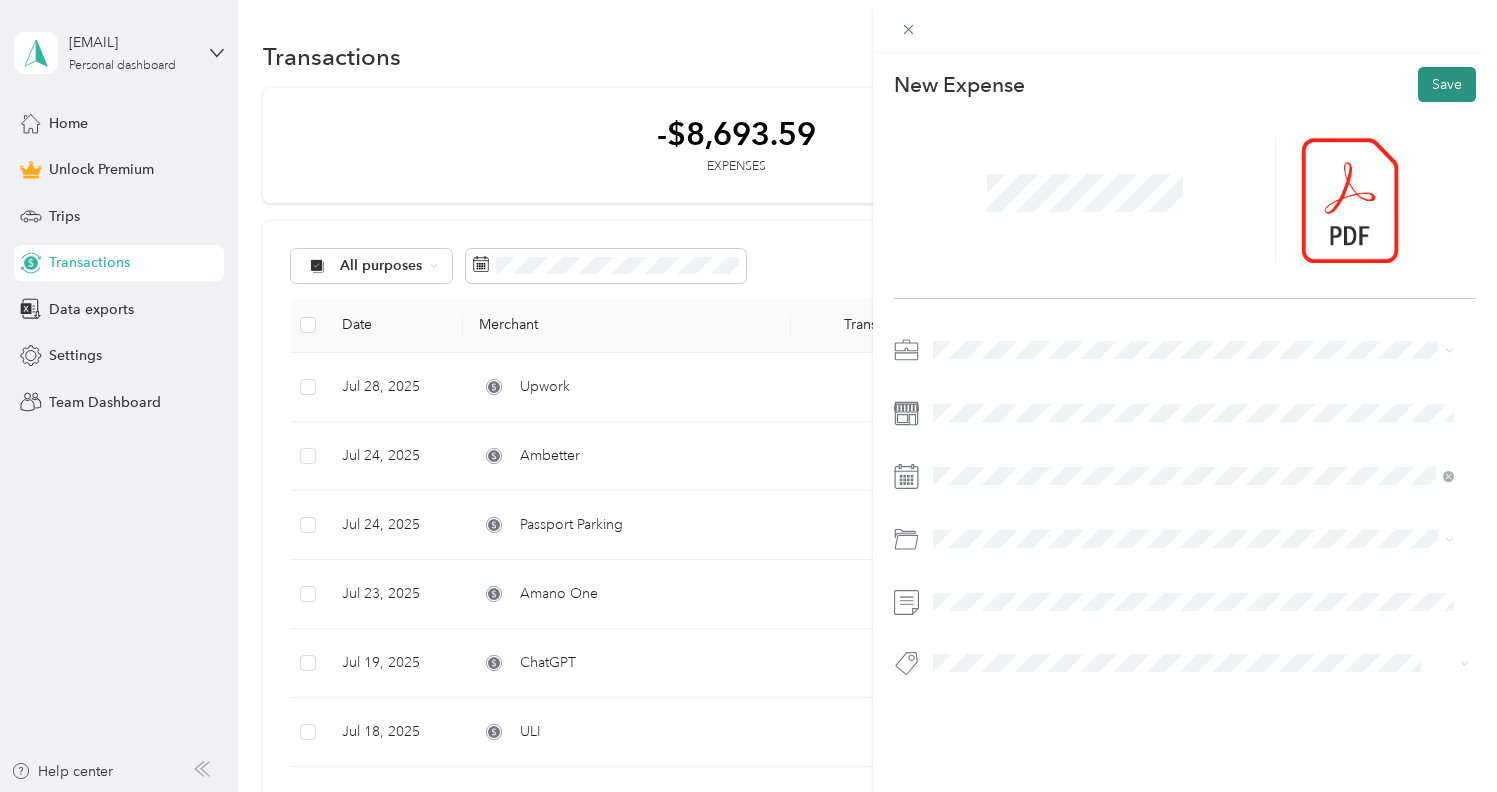 click on "Save" at bounding box center [1447, 84] 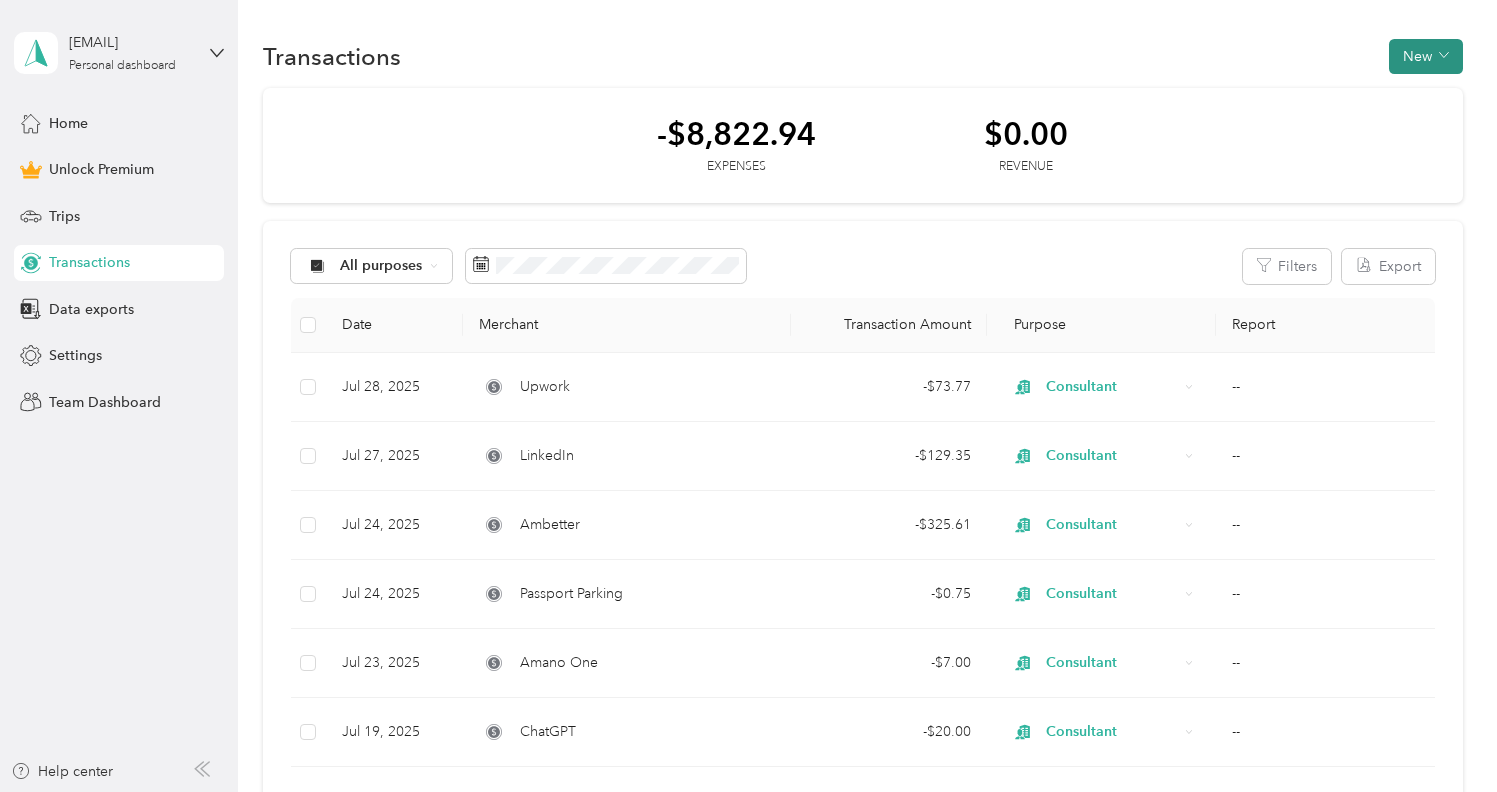 click on "New" at bounding box center (1426, 56) 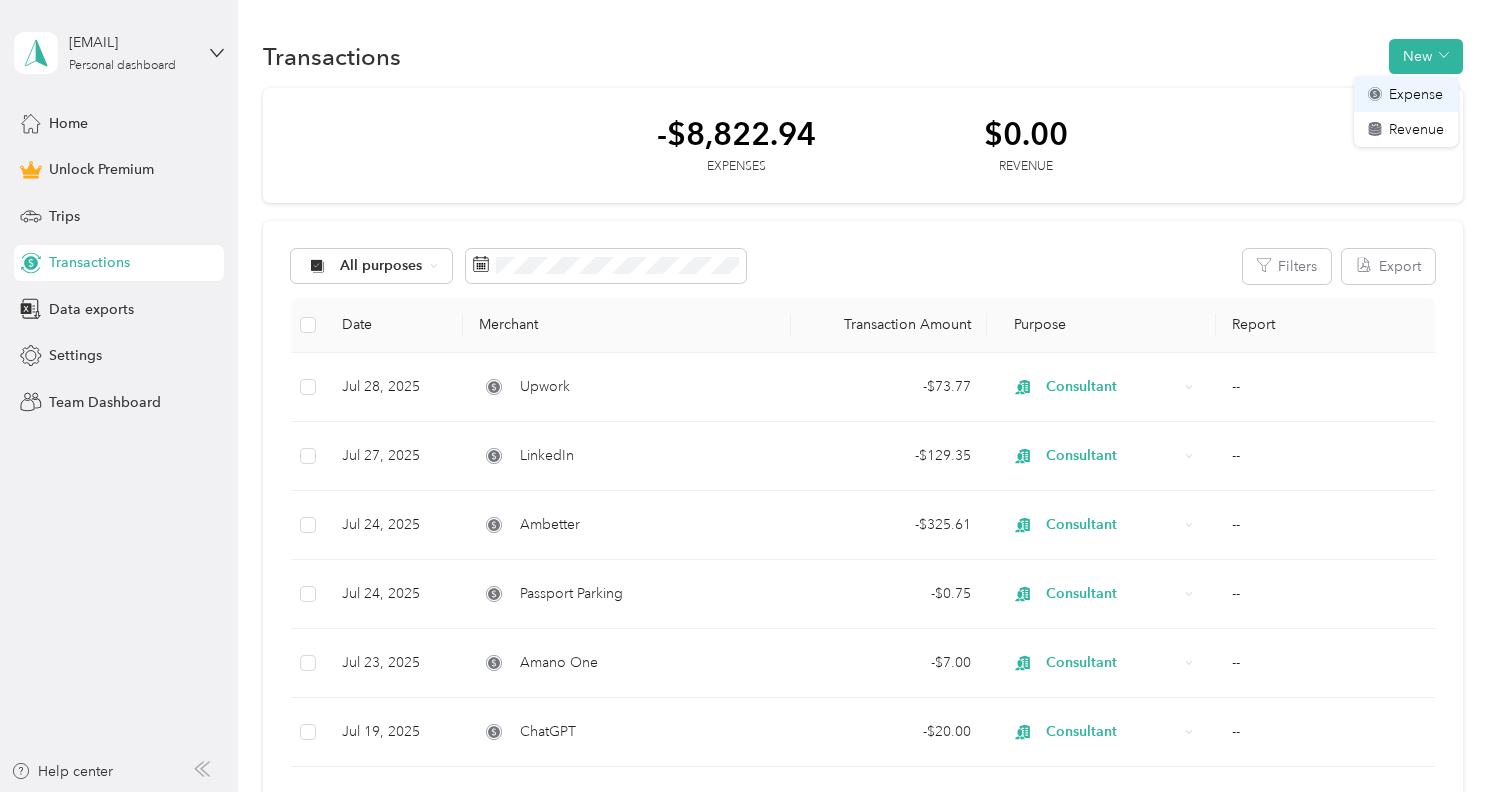 click on "Expense" at bounding box center (1416, 94) 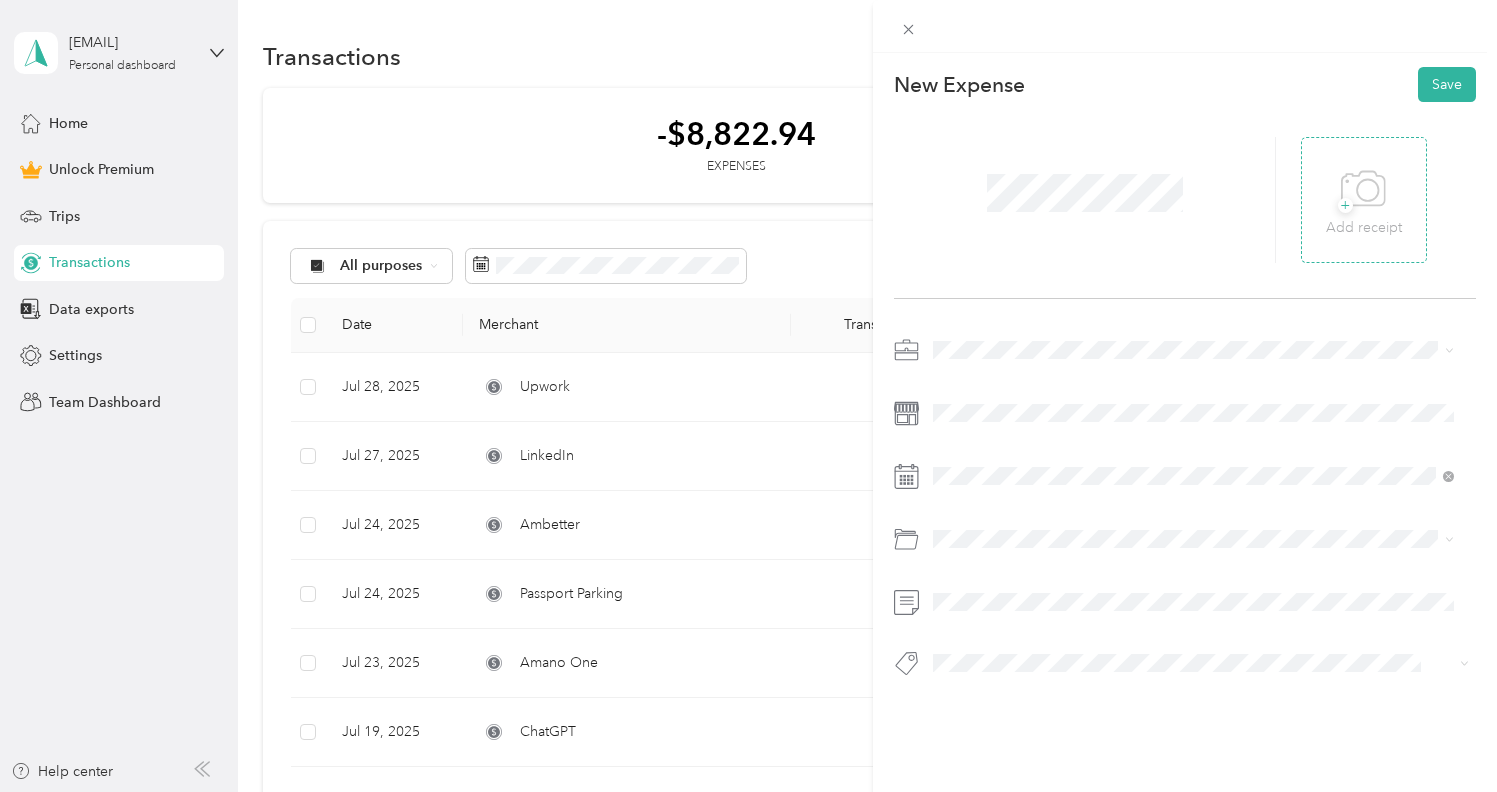 click on "+" at bounding box center [1345, 205] 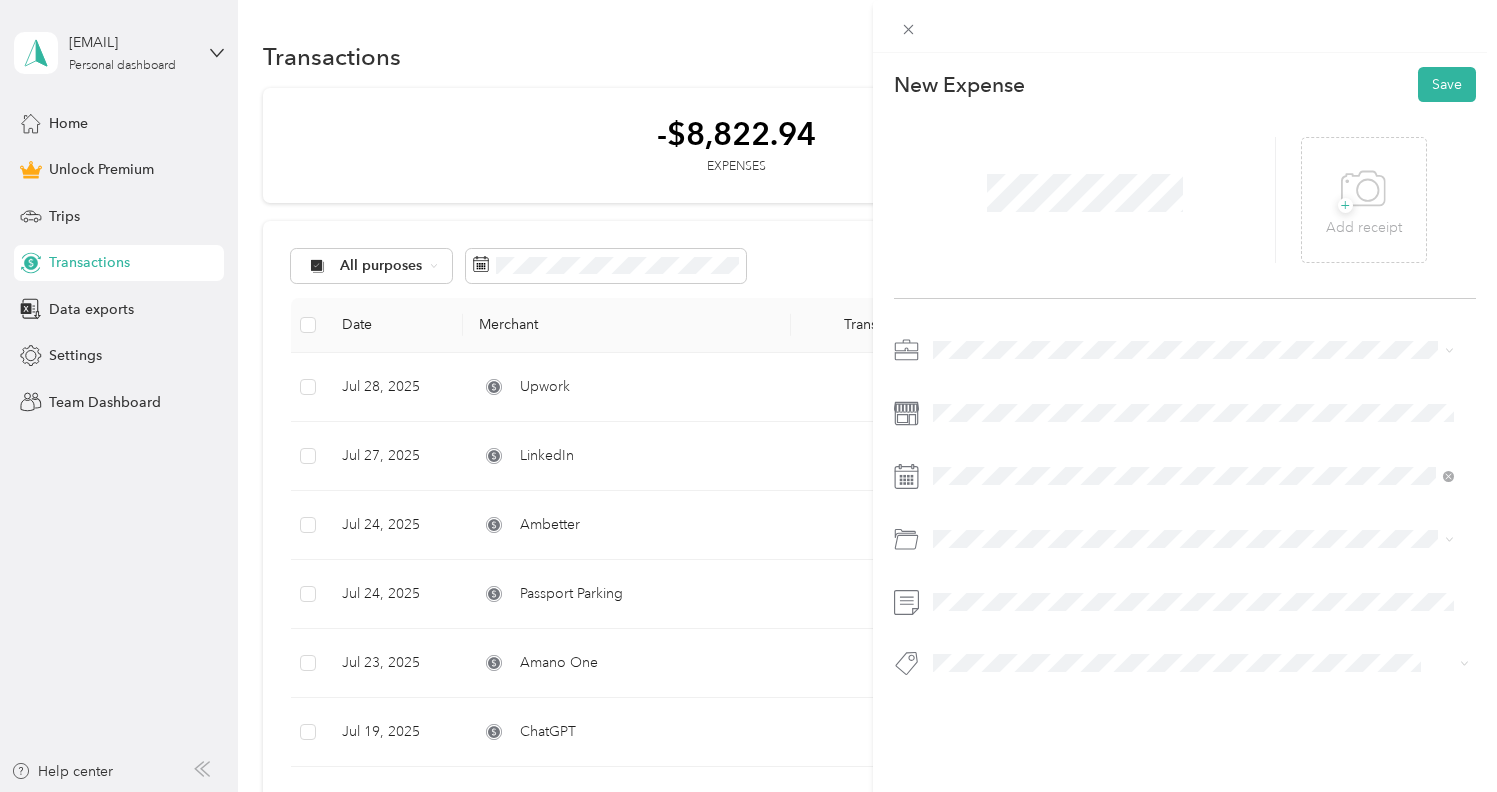 click at bounding box center [1201, 350] 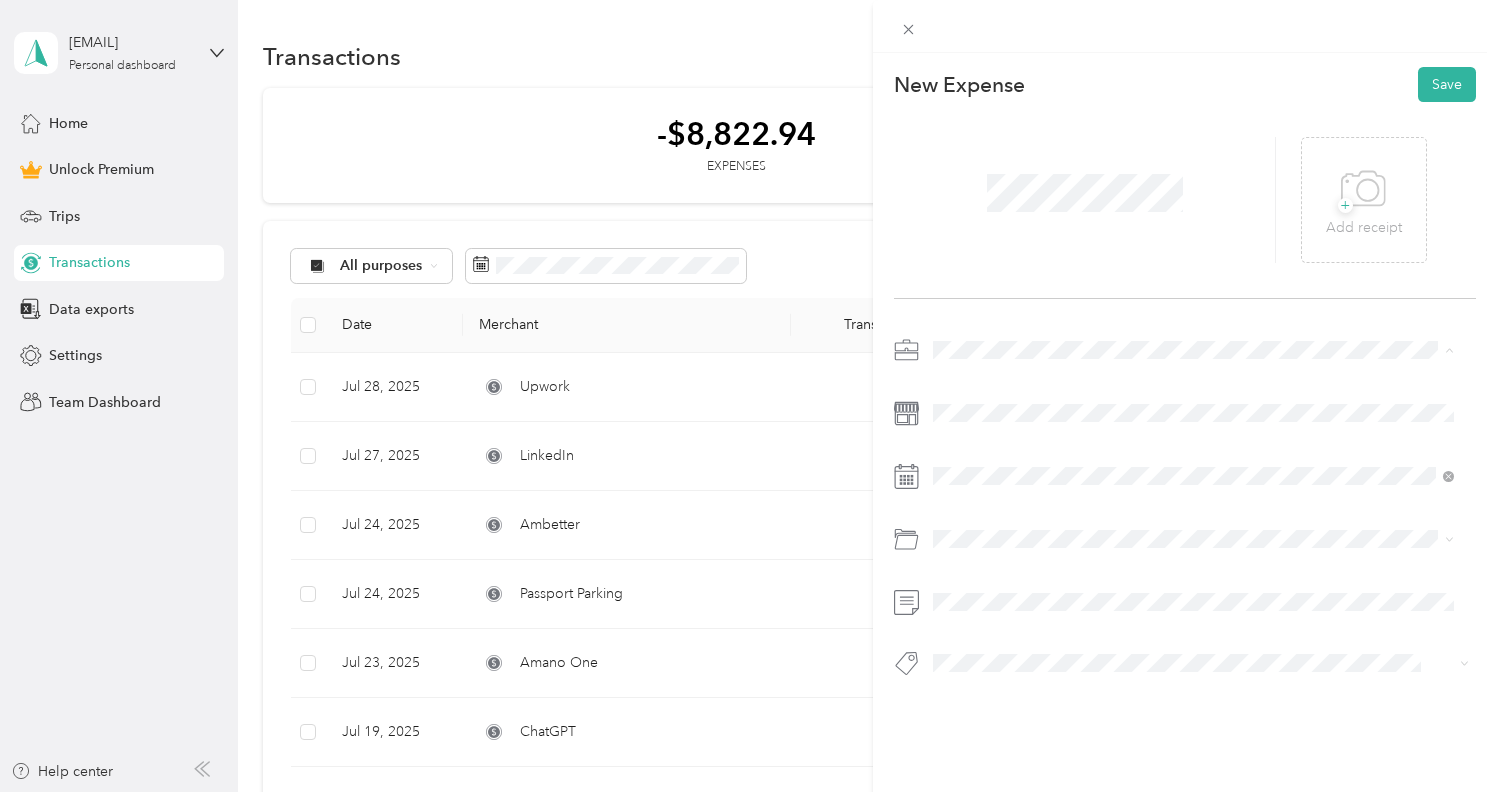 click on "Consultant" at bounding box center (1193, 455) 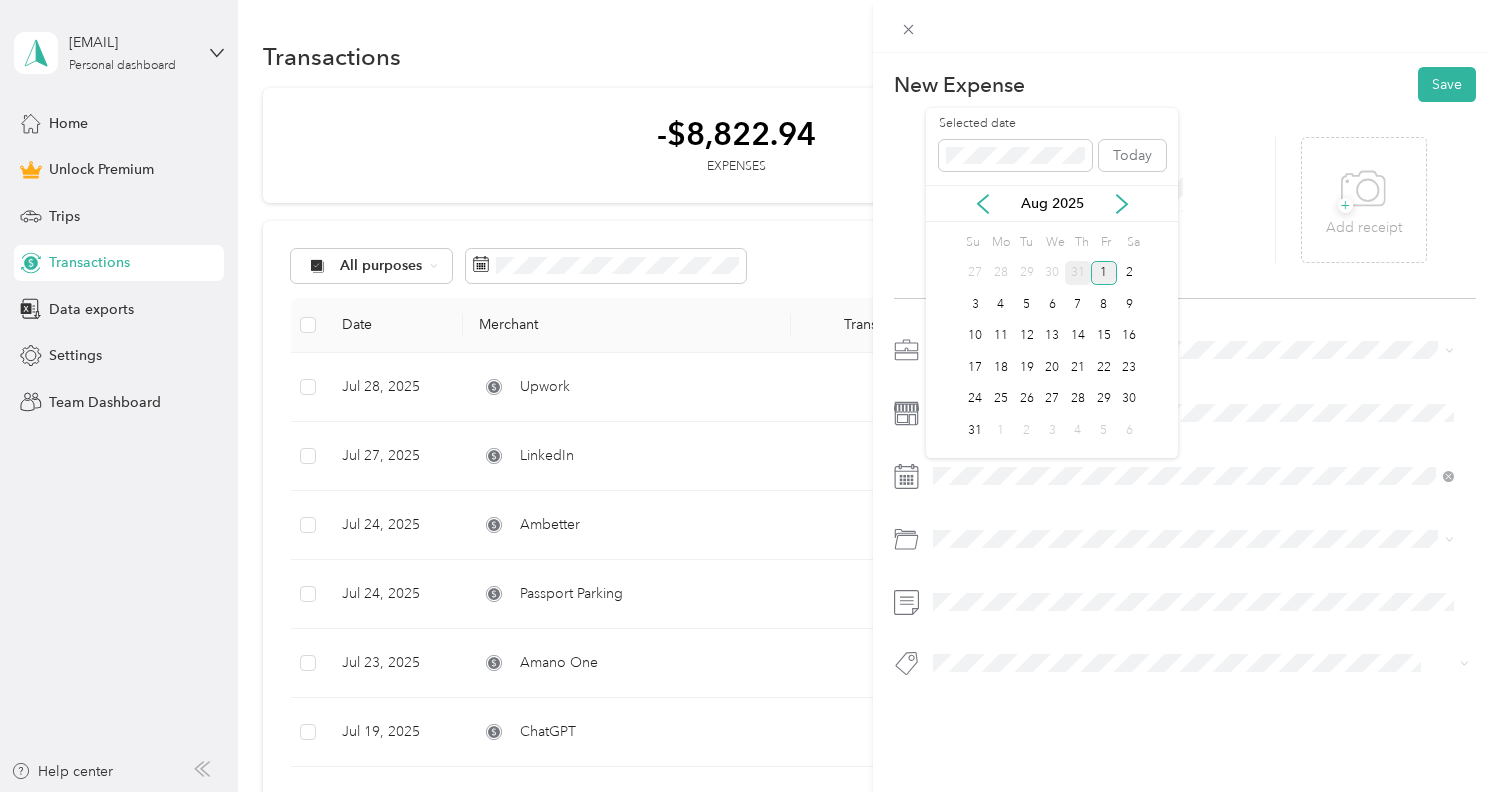 click on "31" at bounding box center (1078, 273) 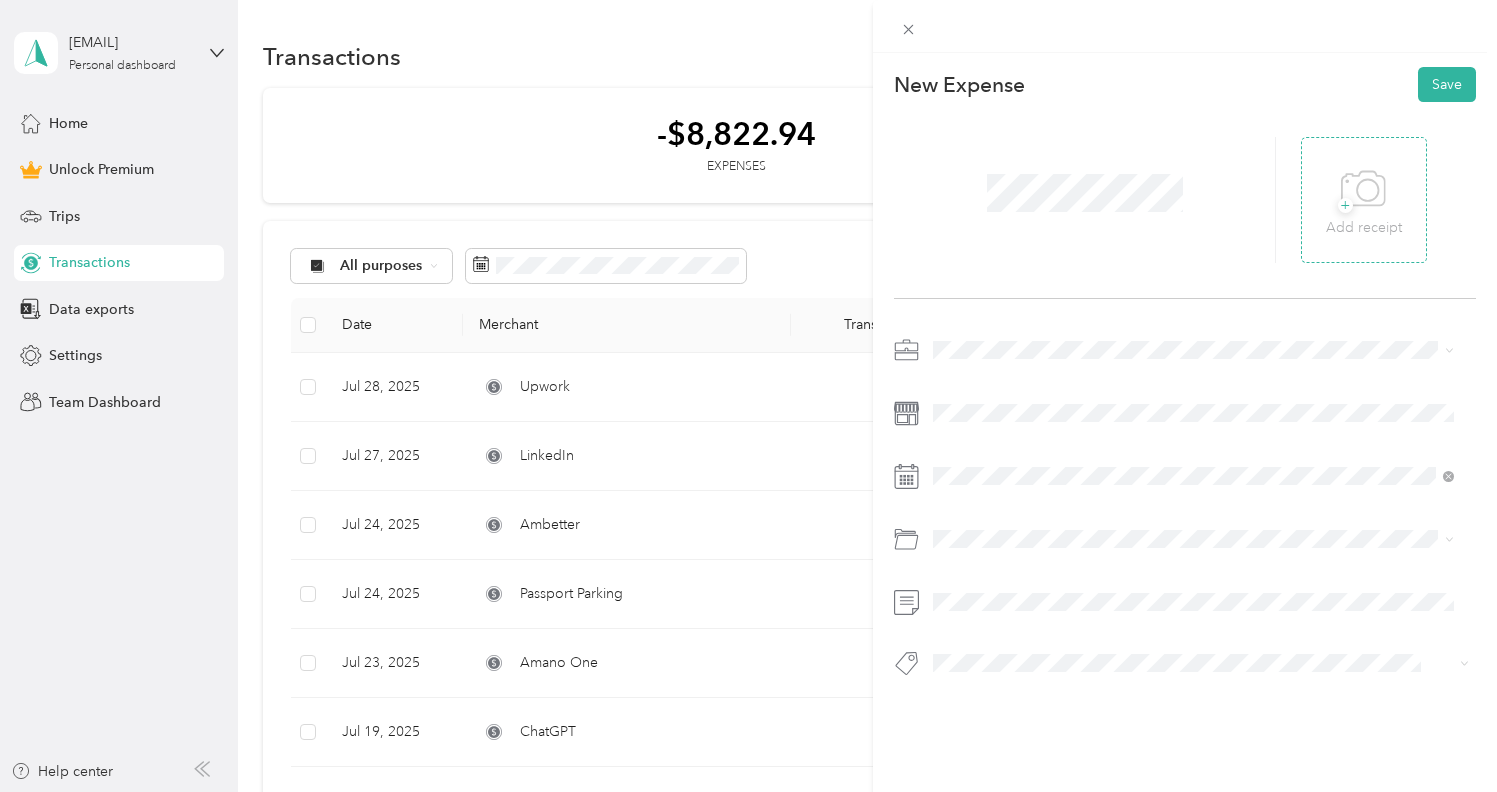 click on "+" at bounding box center (1345, 205) 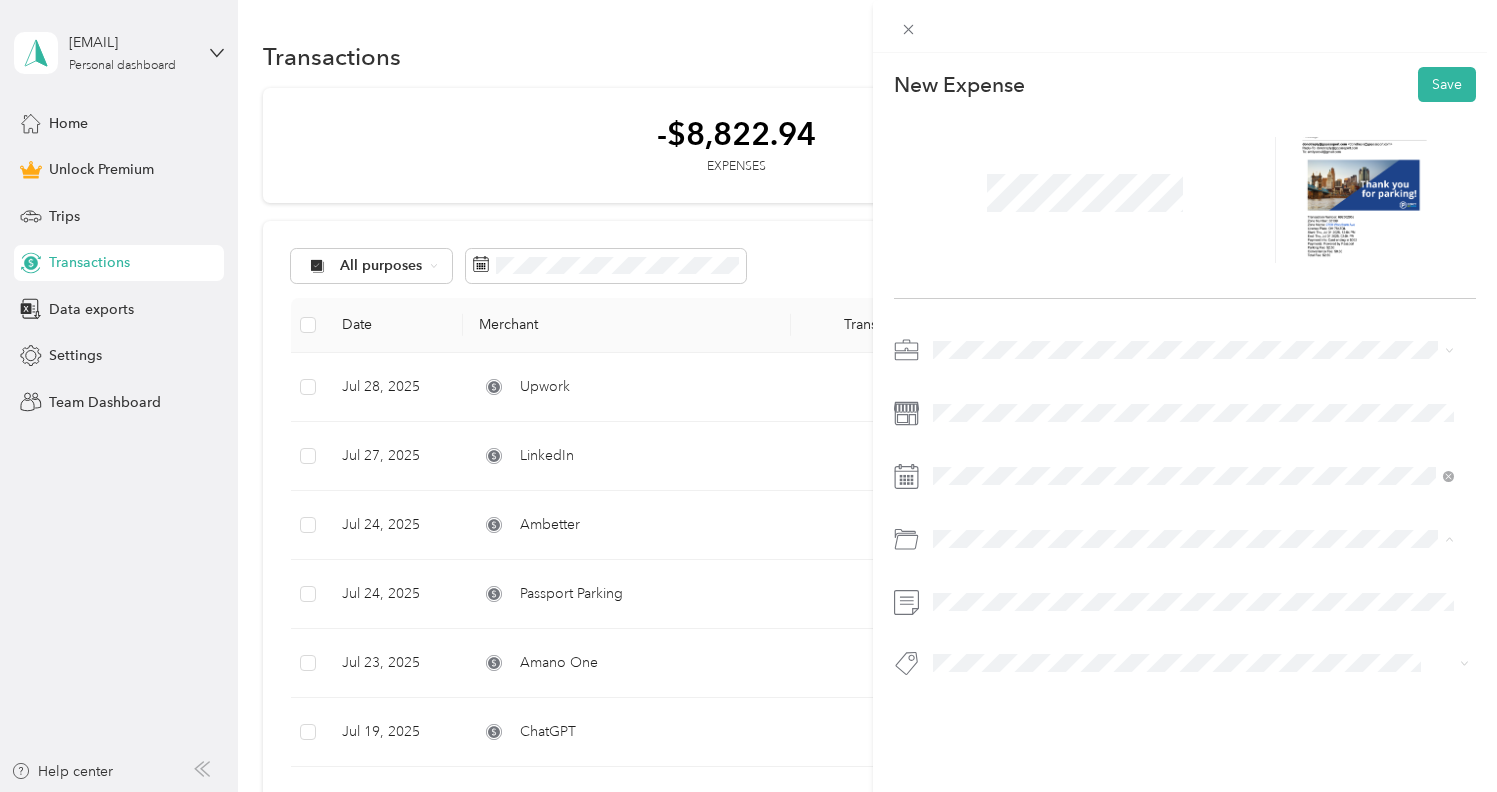 click on "Parking Fees and Tolls" at bounding box center [1009, 619] 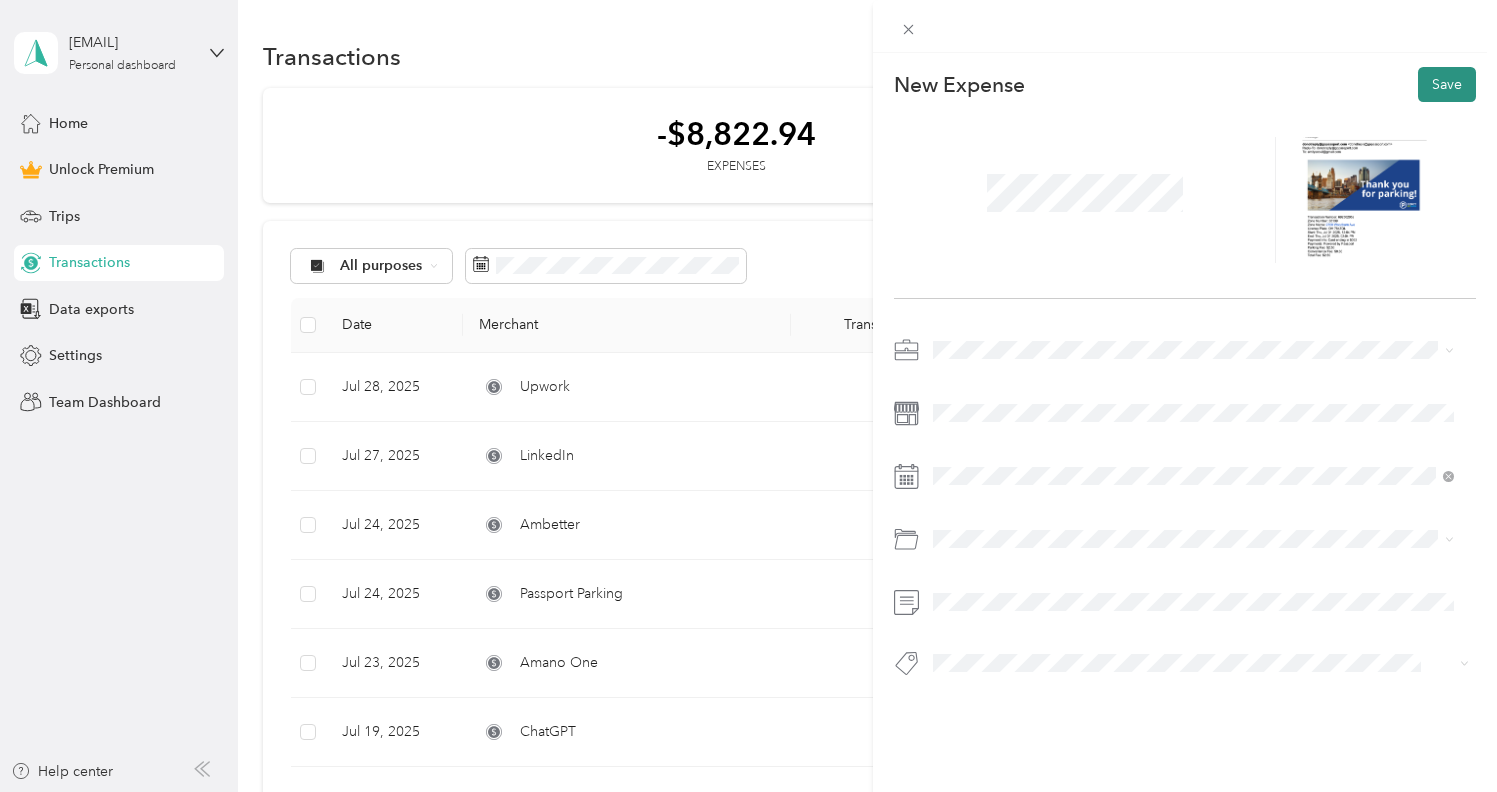 click on "Save" at bounding box center (1447, 84) 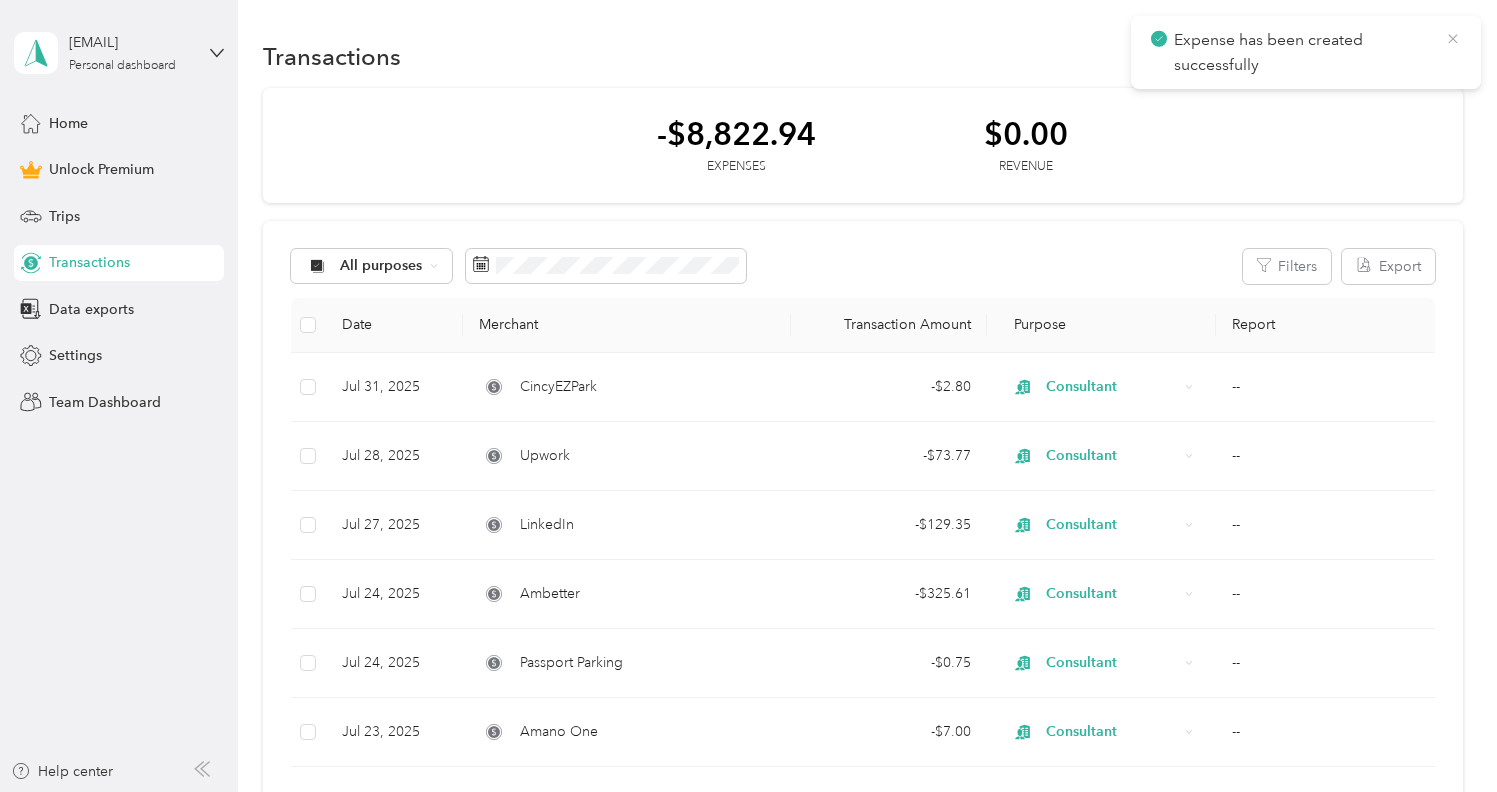 click 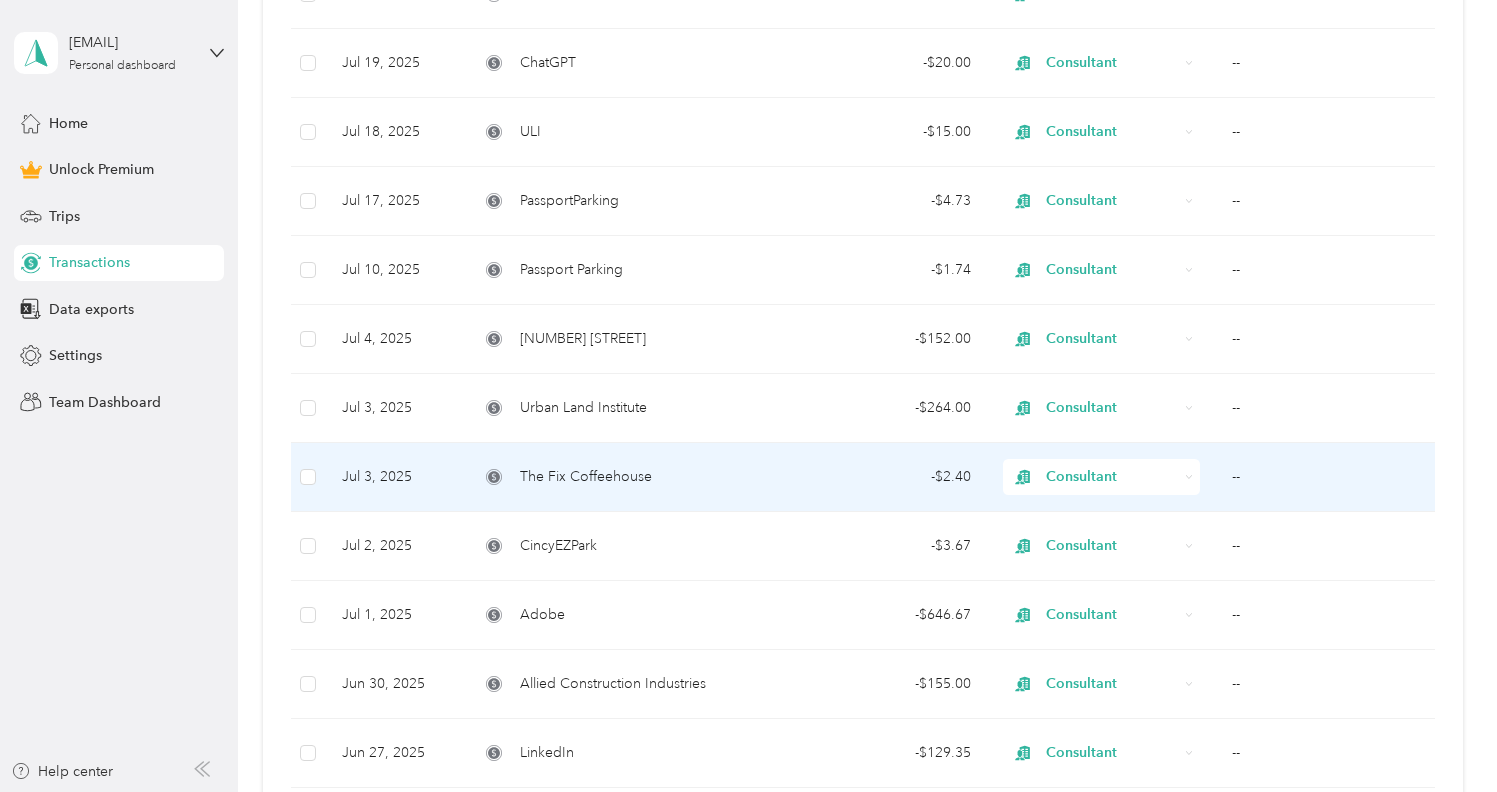 scroll, scrollTop: 739, scrollLeft: 0, axis: vertical 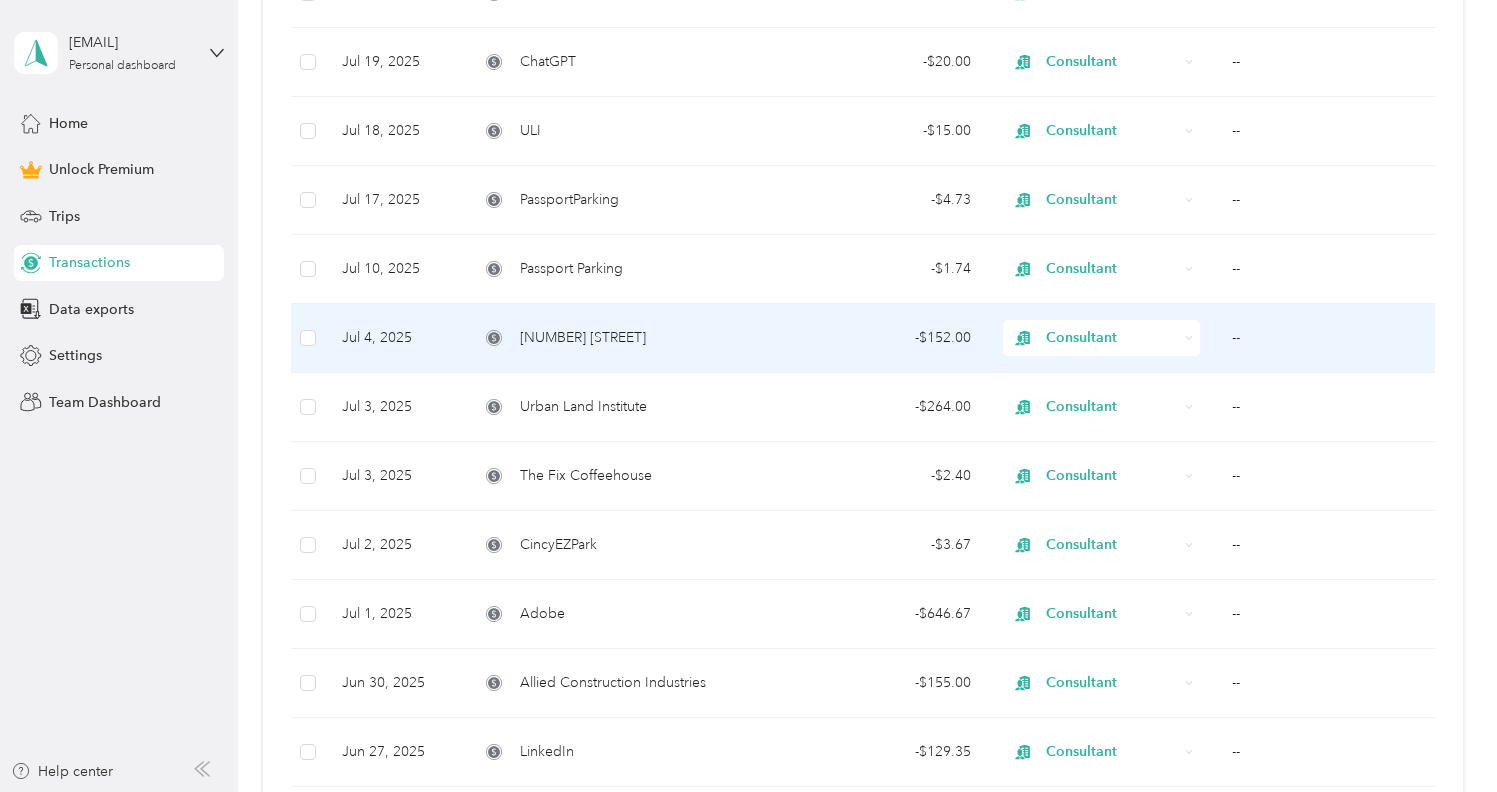 click on "[NUMBER] [STREET]" at bounding box center [626, 338] 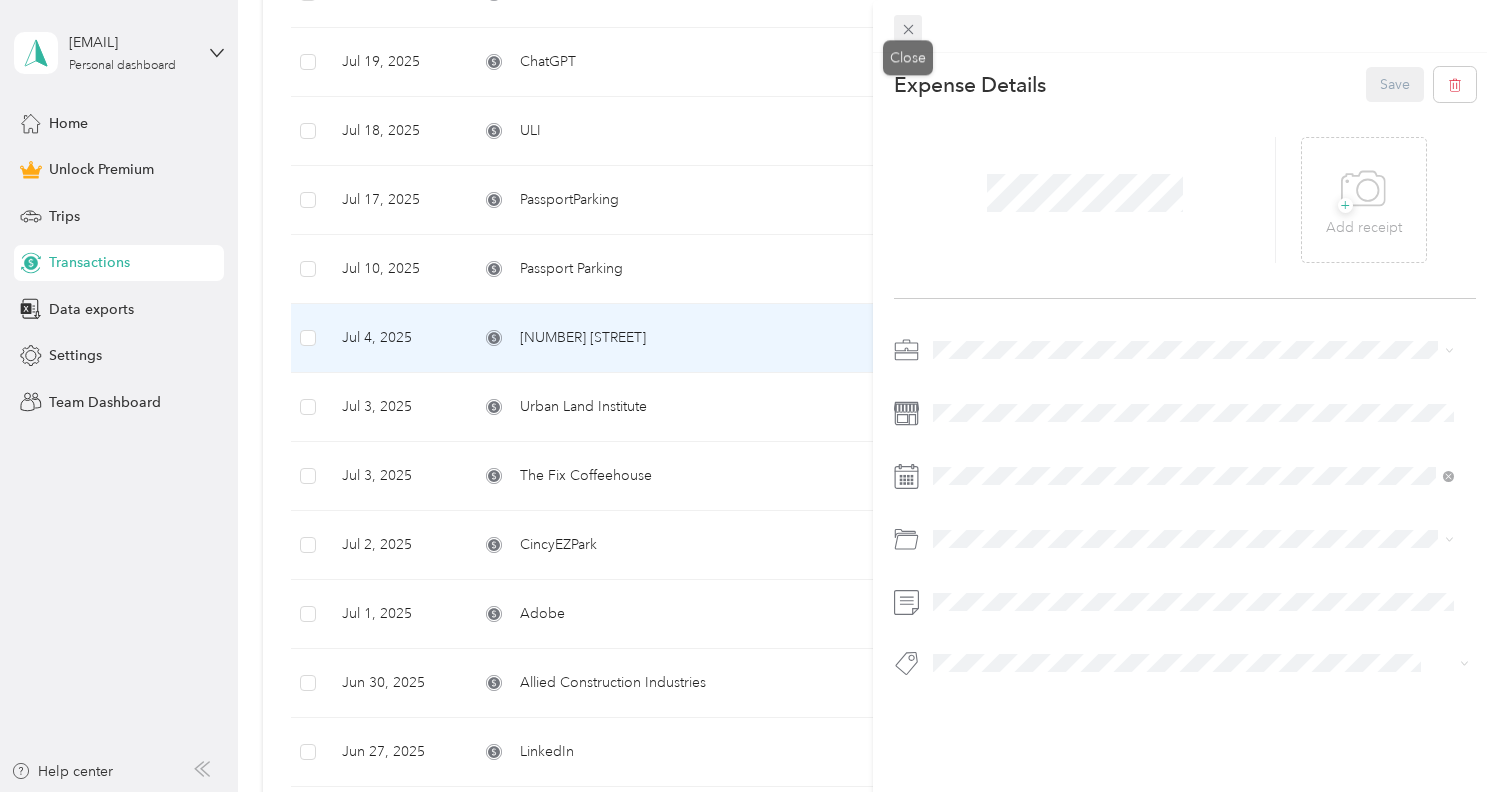 click 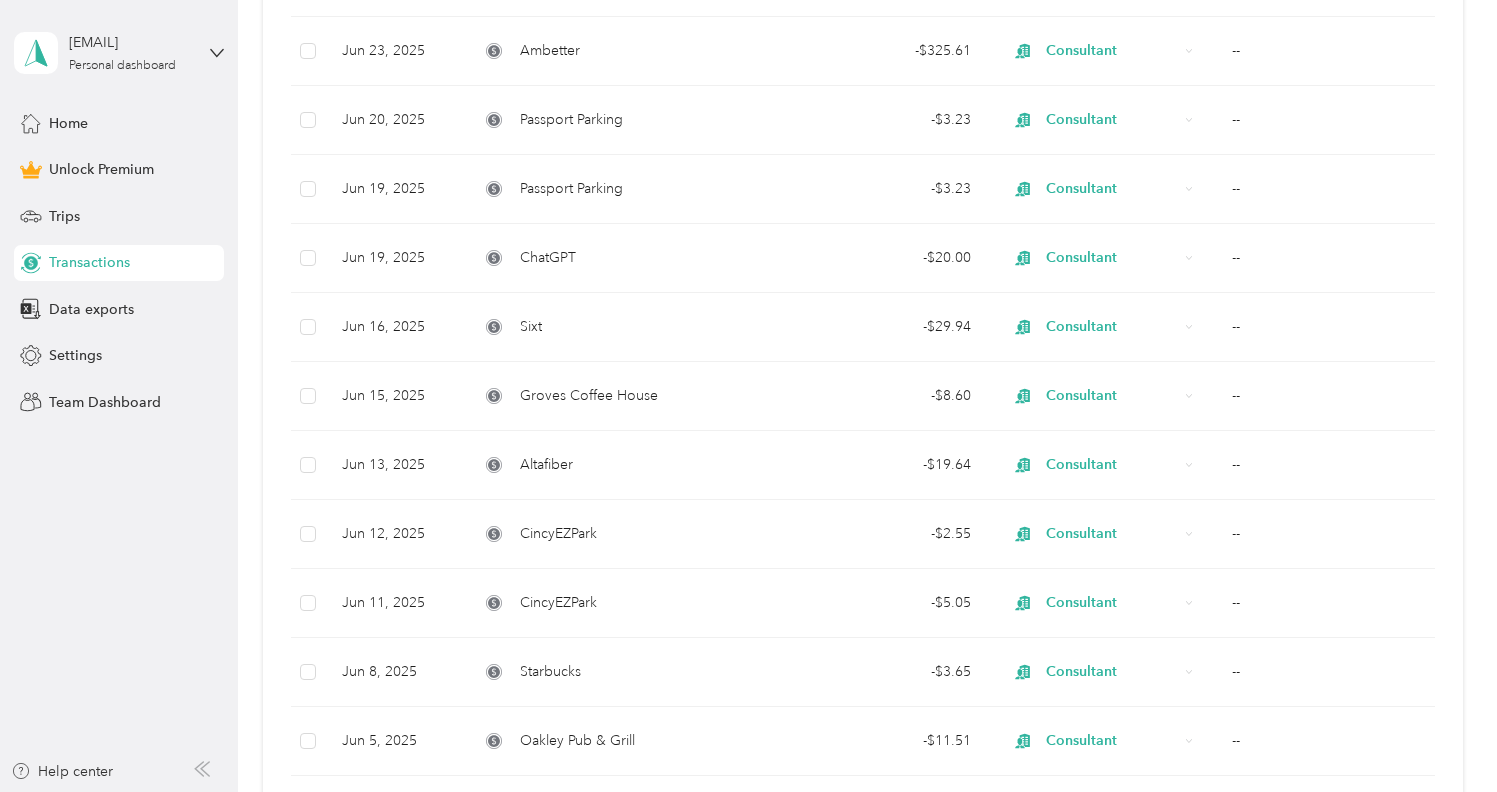 scroll, scrollTop: 1877, scrollLeft: 0, axis: vertical 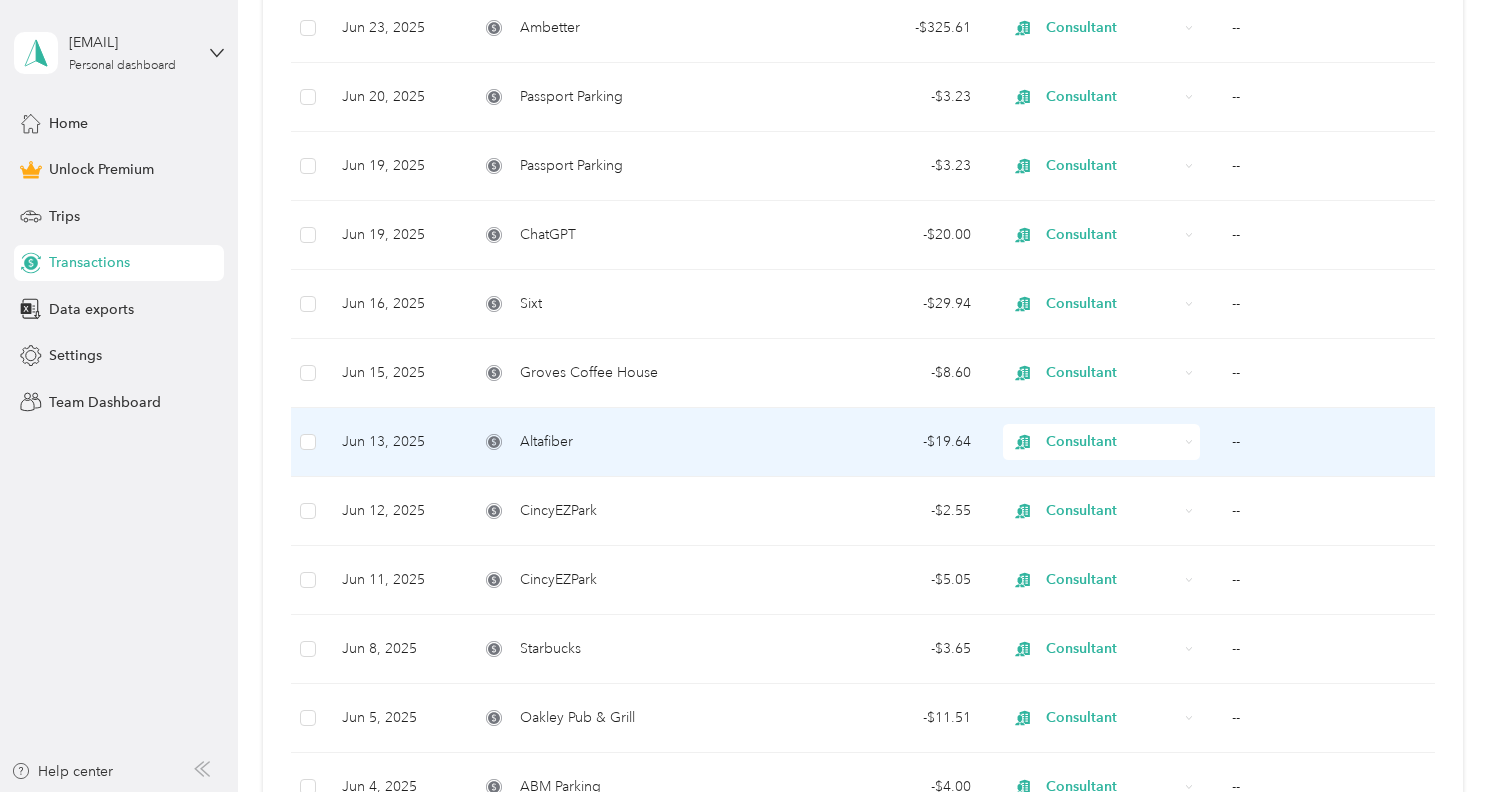 click on "Altafiber" at bounding box center (546, 442) 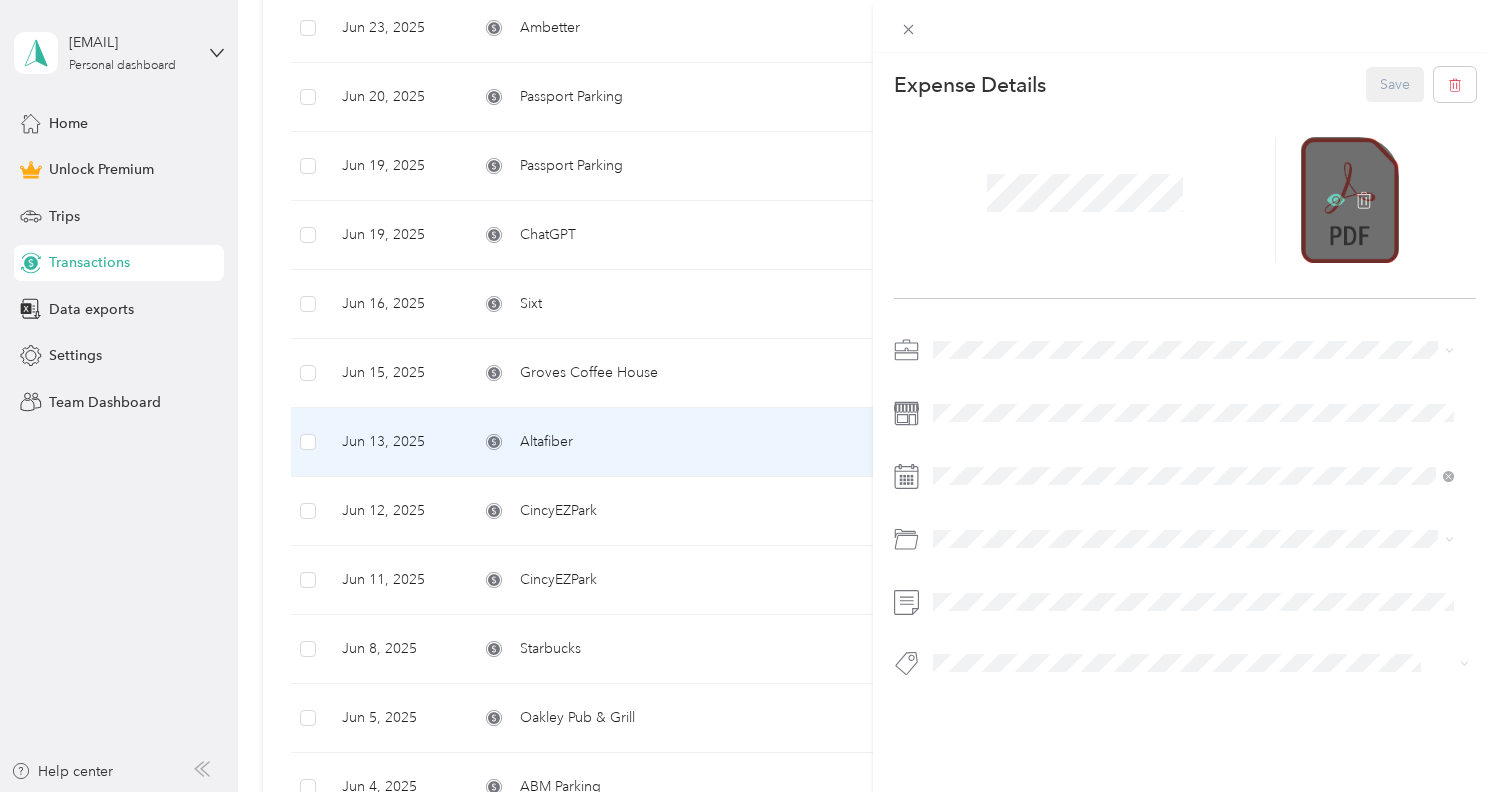 click 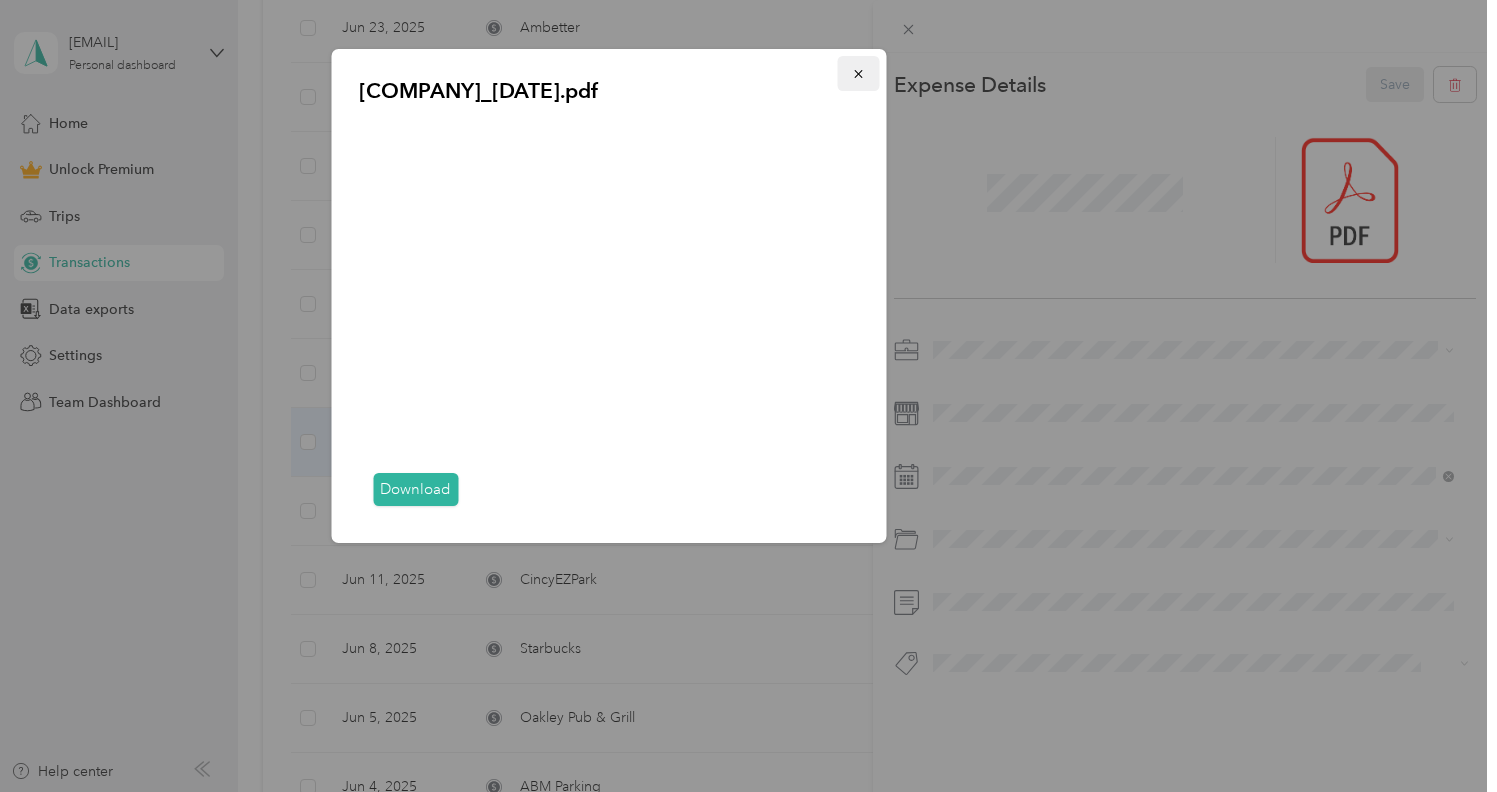 click 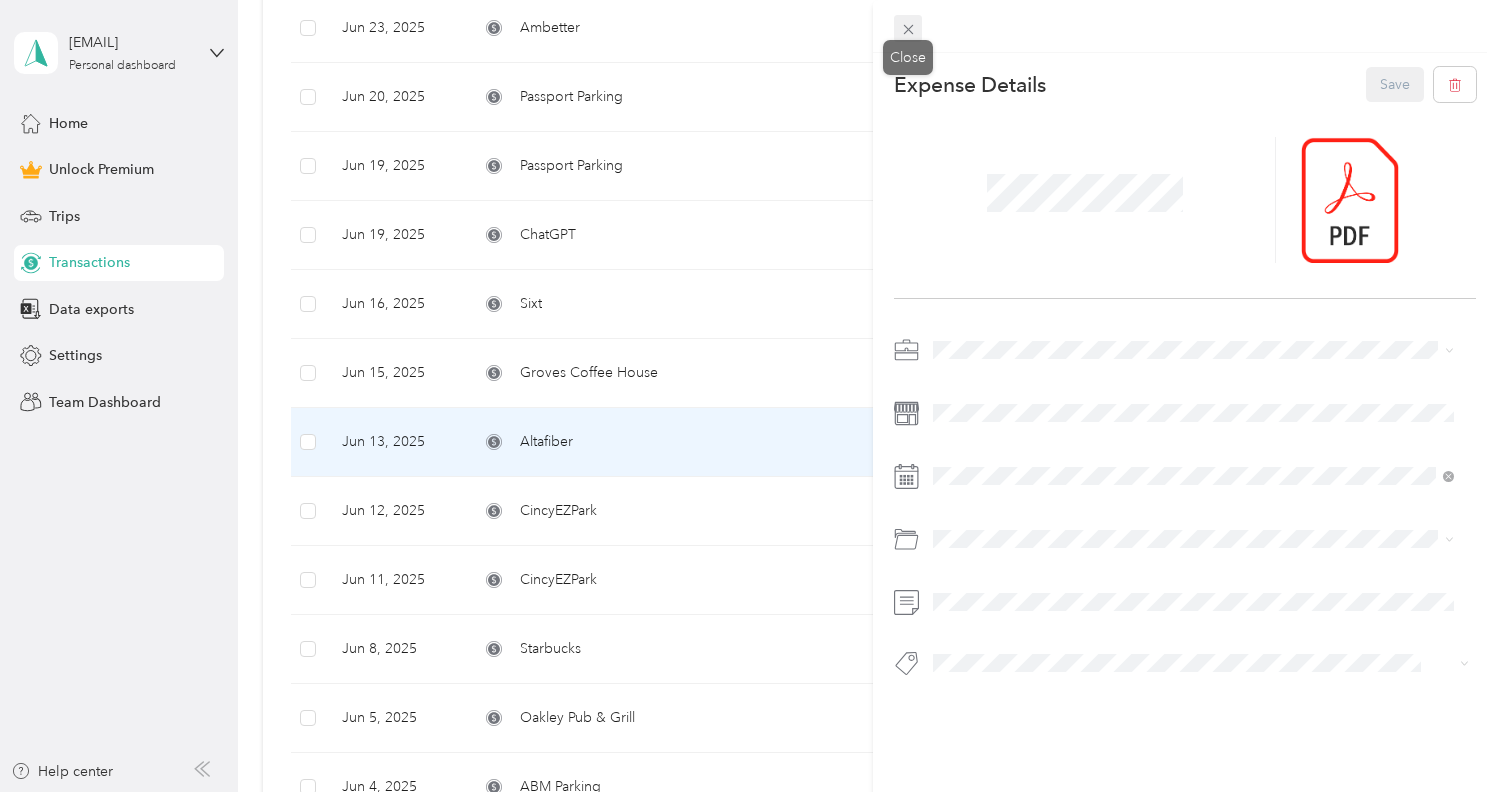 click 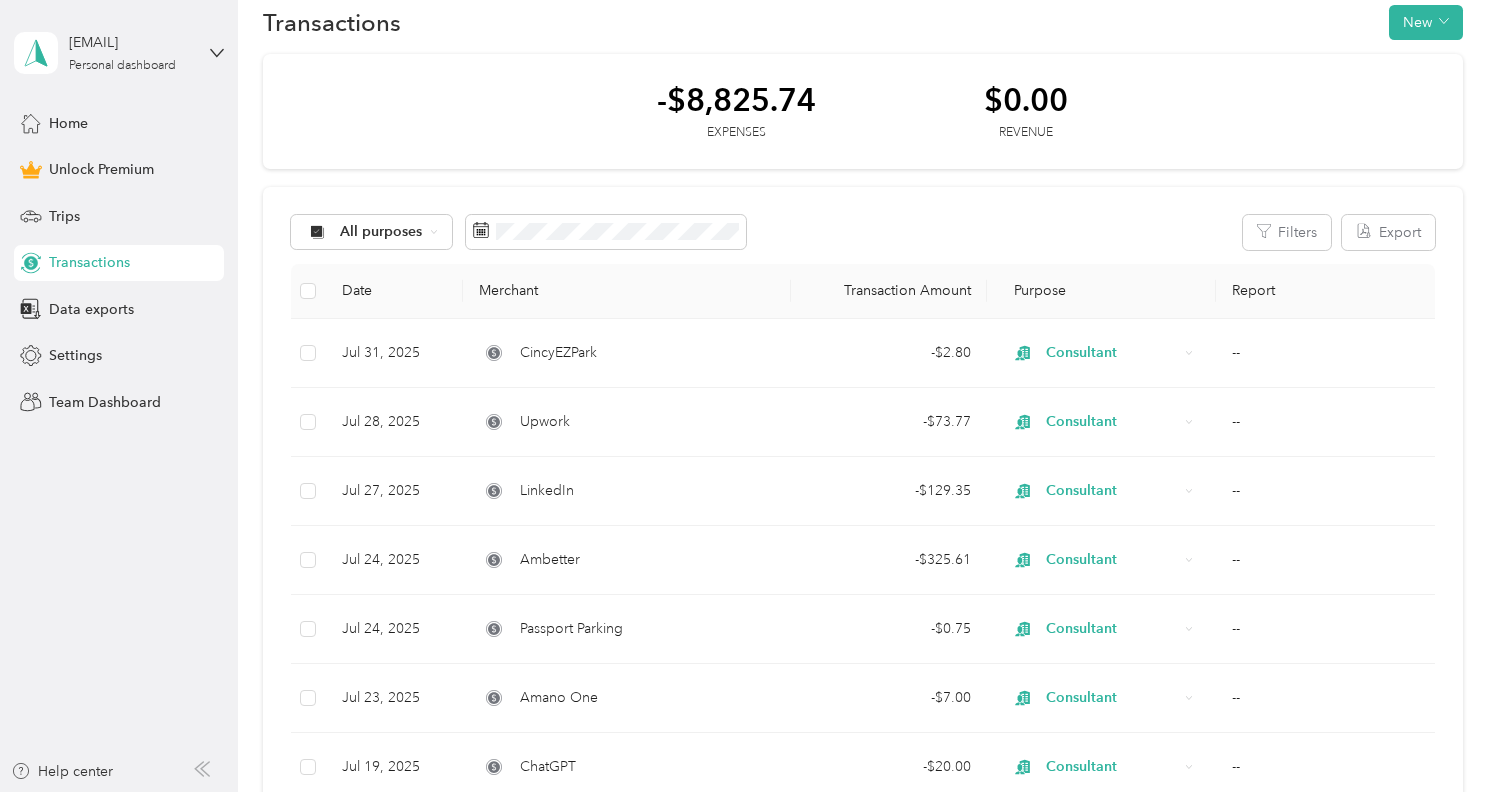 scroll, scrollTop: 0, scrollLeft: 0, axis: both 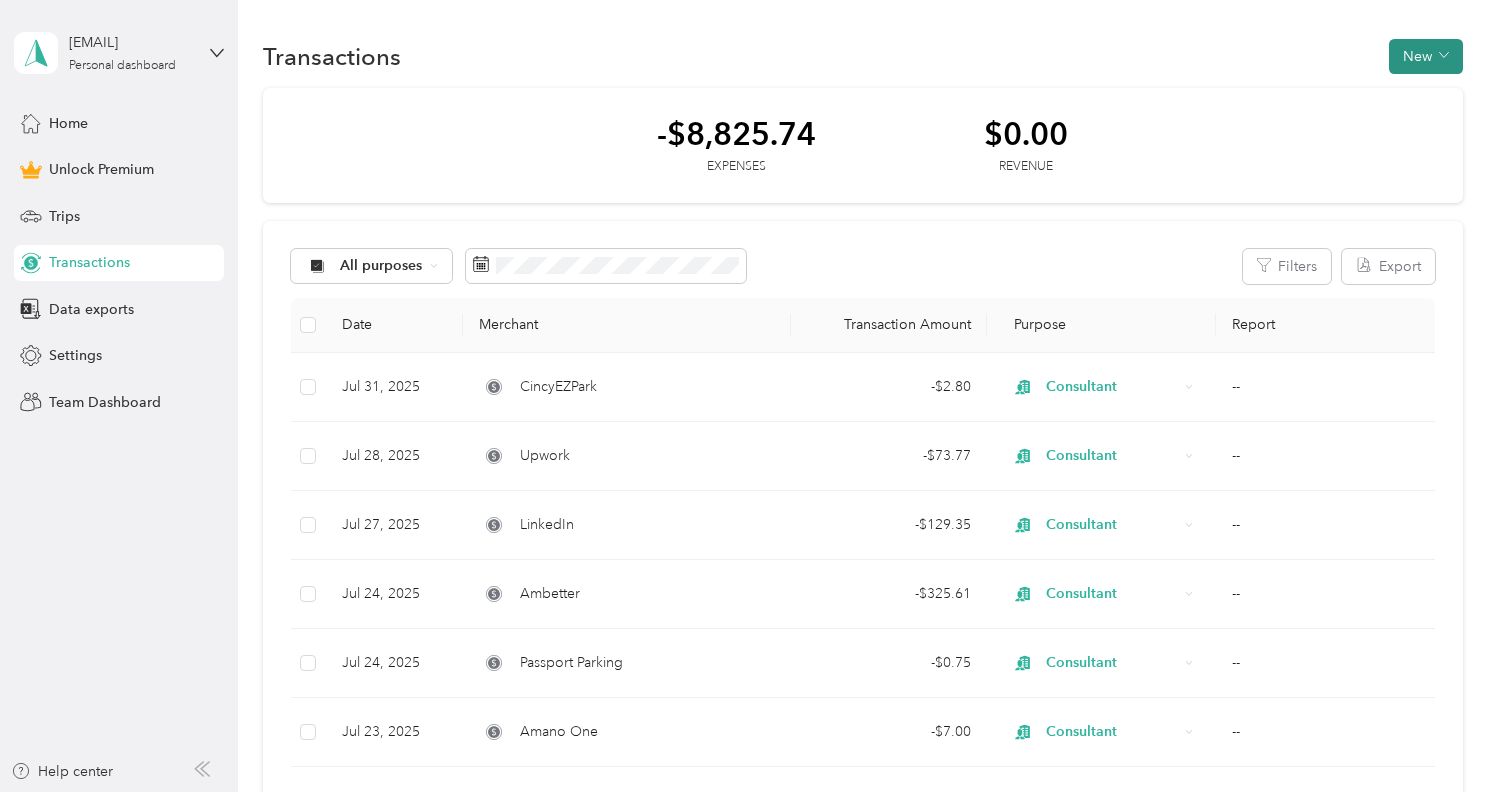 click on "New" at bounding box center (1426, 56) 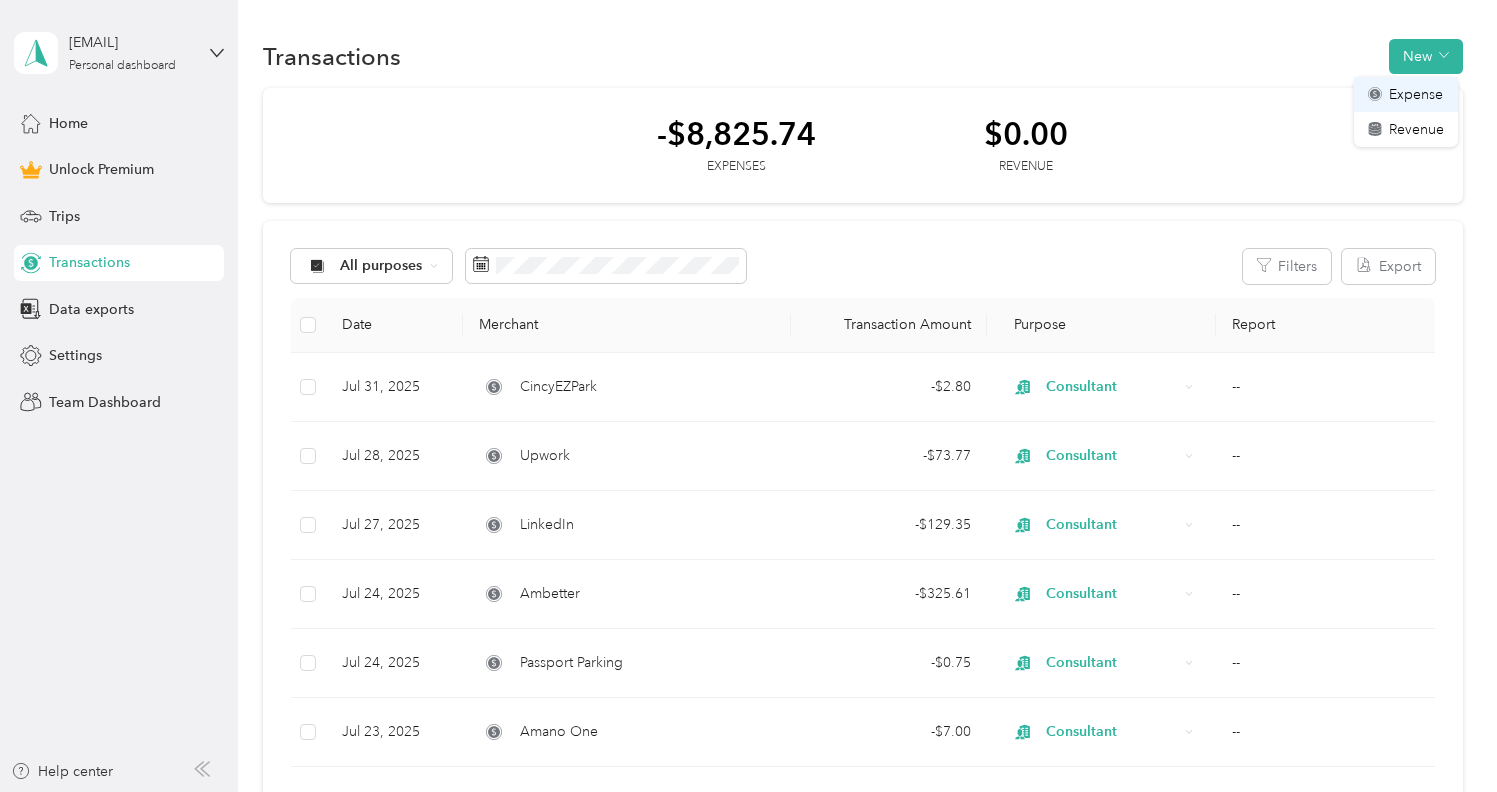 click on "Expense" at bounding box center [1416, 94] 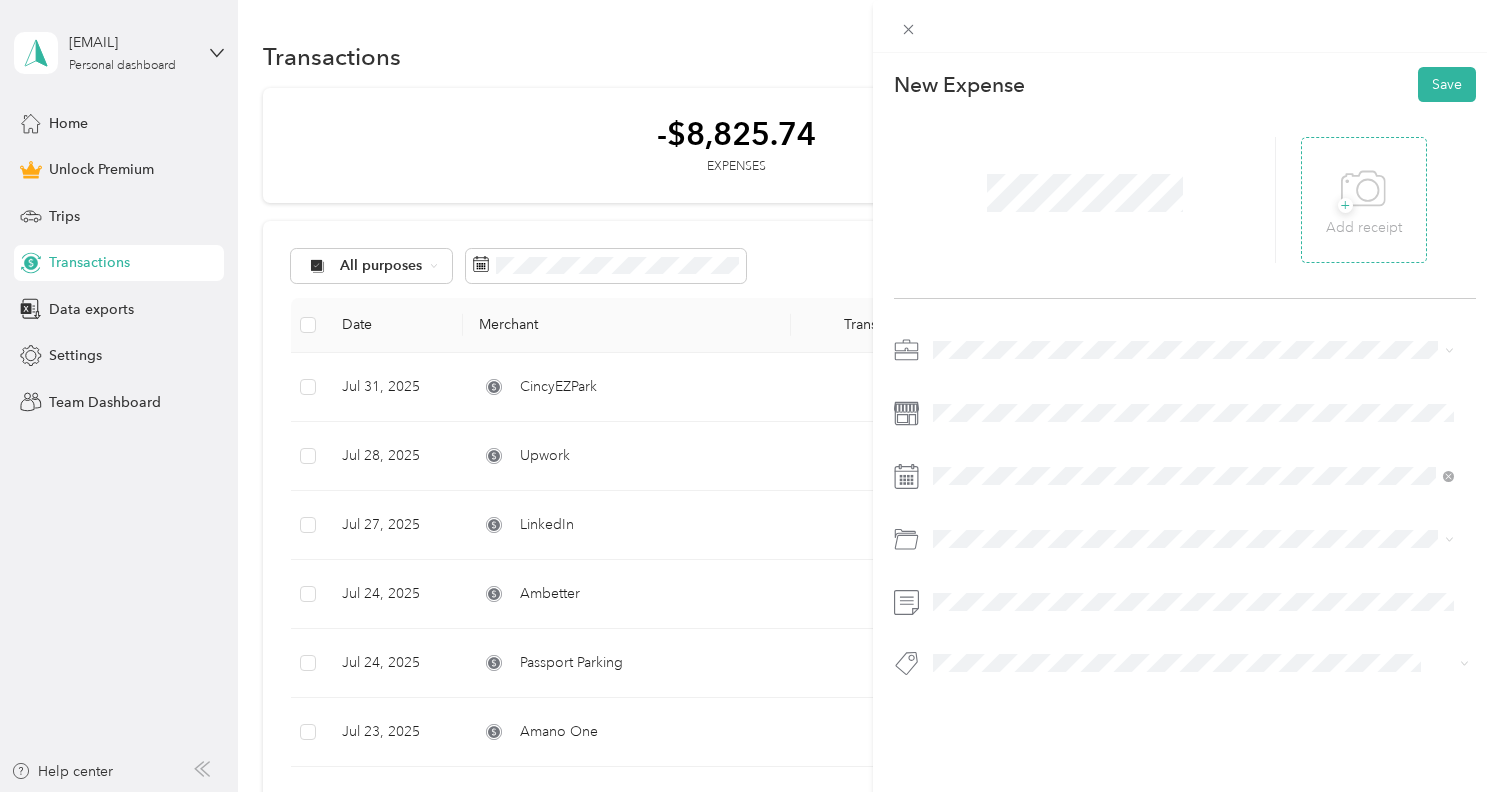 click on "+" at bounding box center (1345, 205) 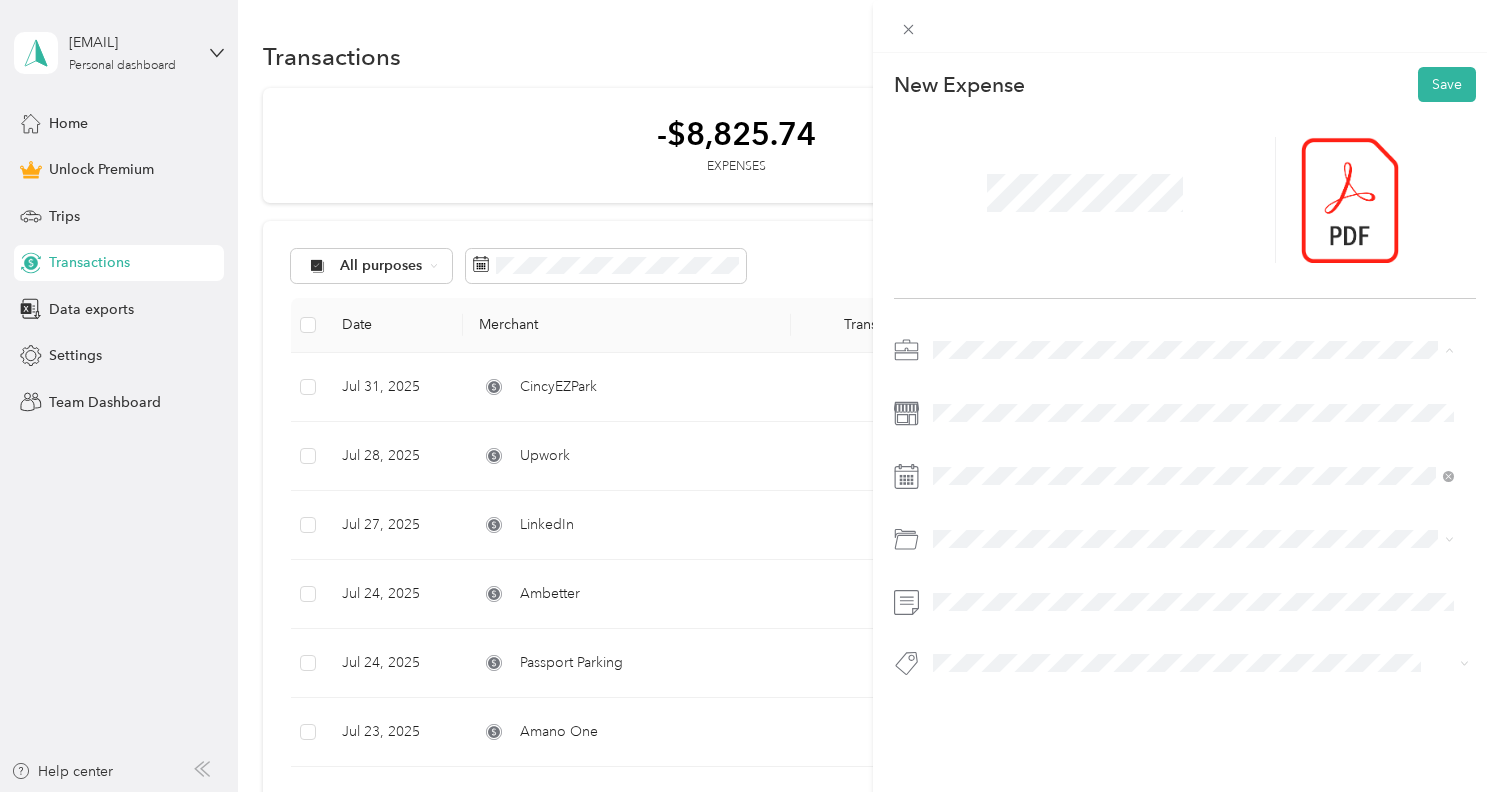 click on "Consultant" at bounding box center [973, 455] 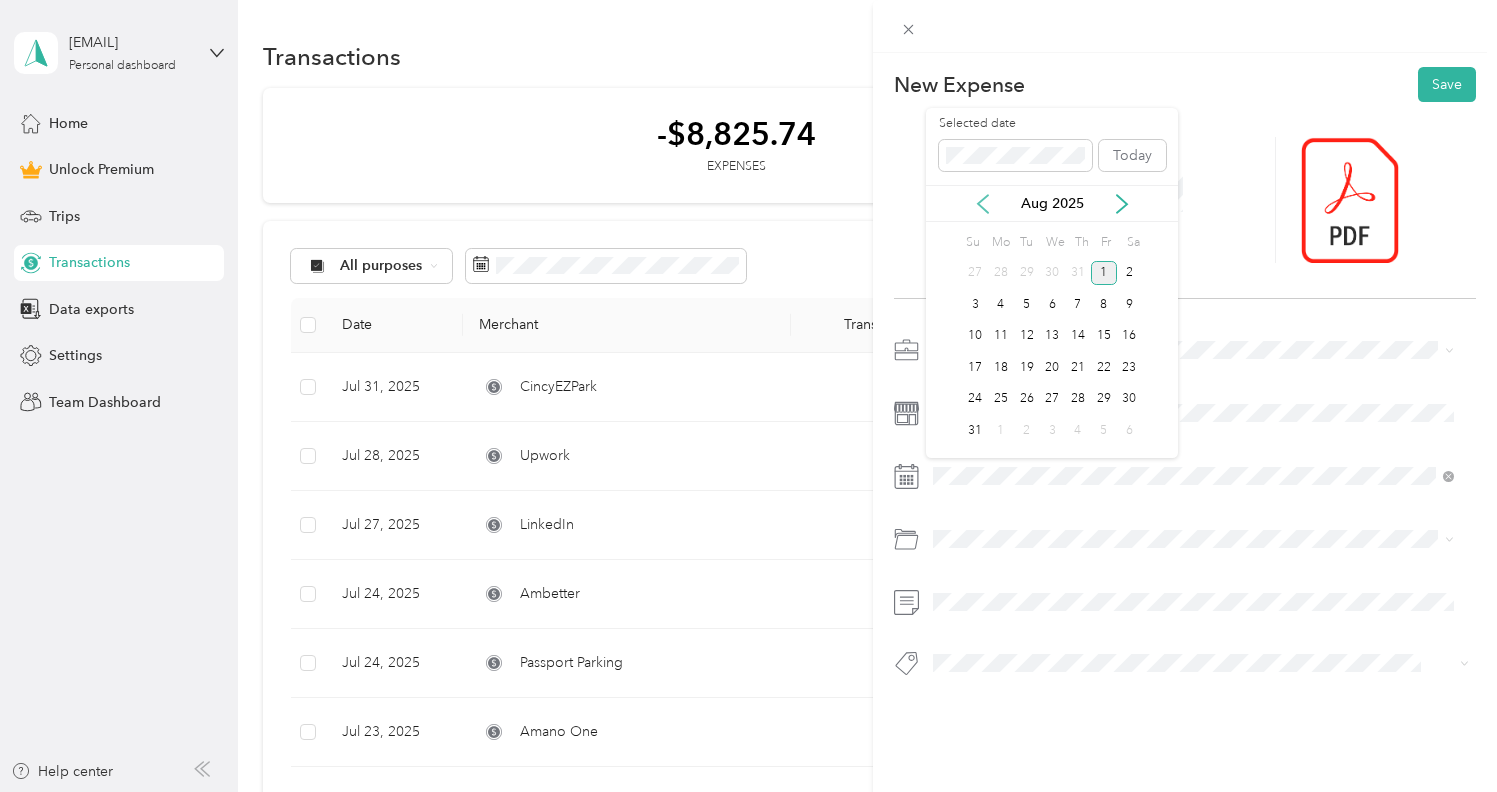 click 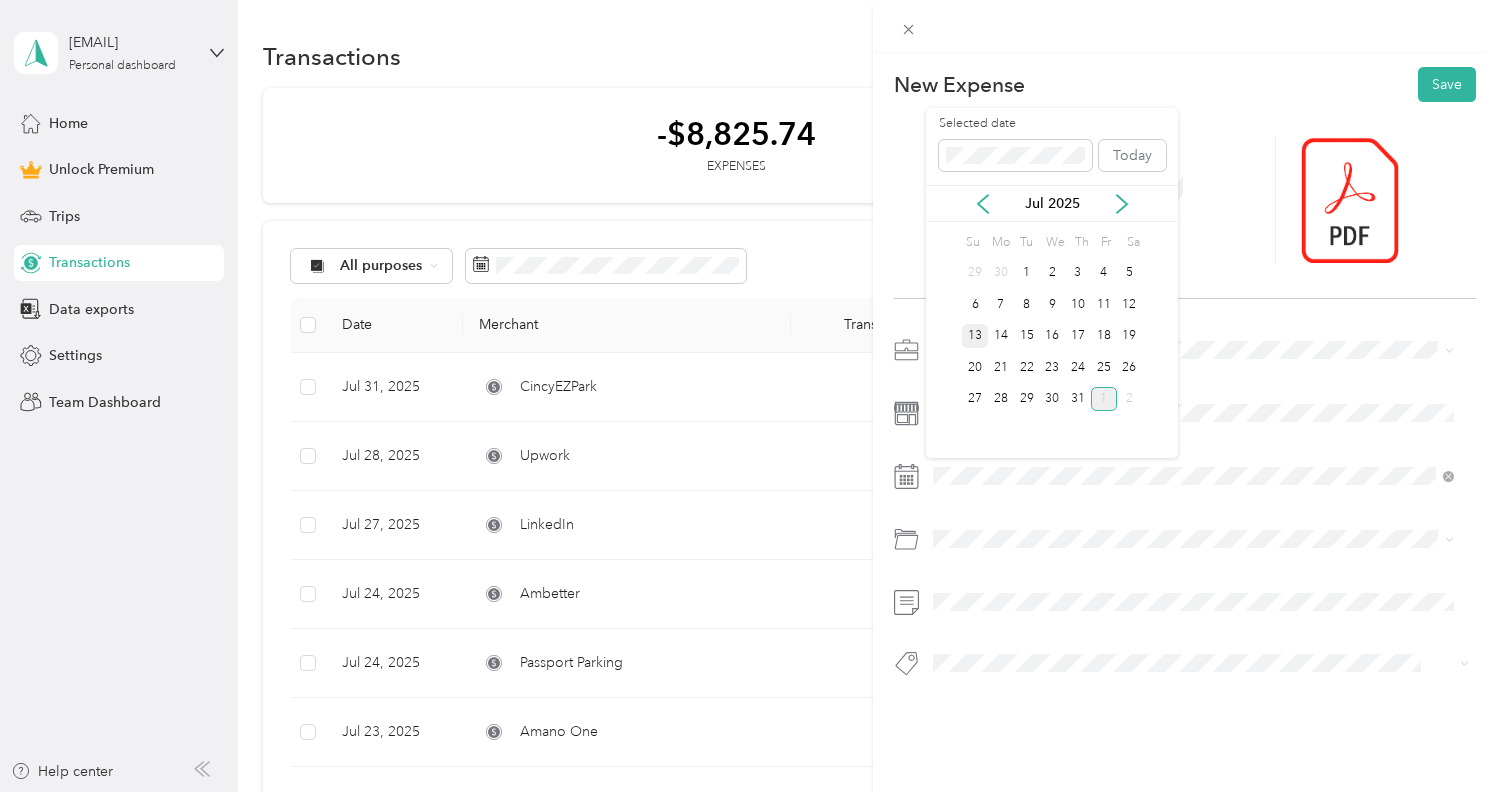 click on "13" at bounding box center [975, 336] 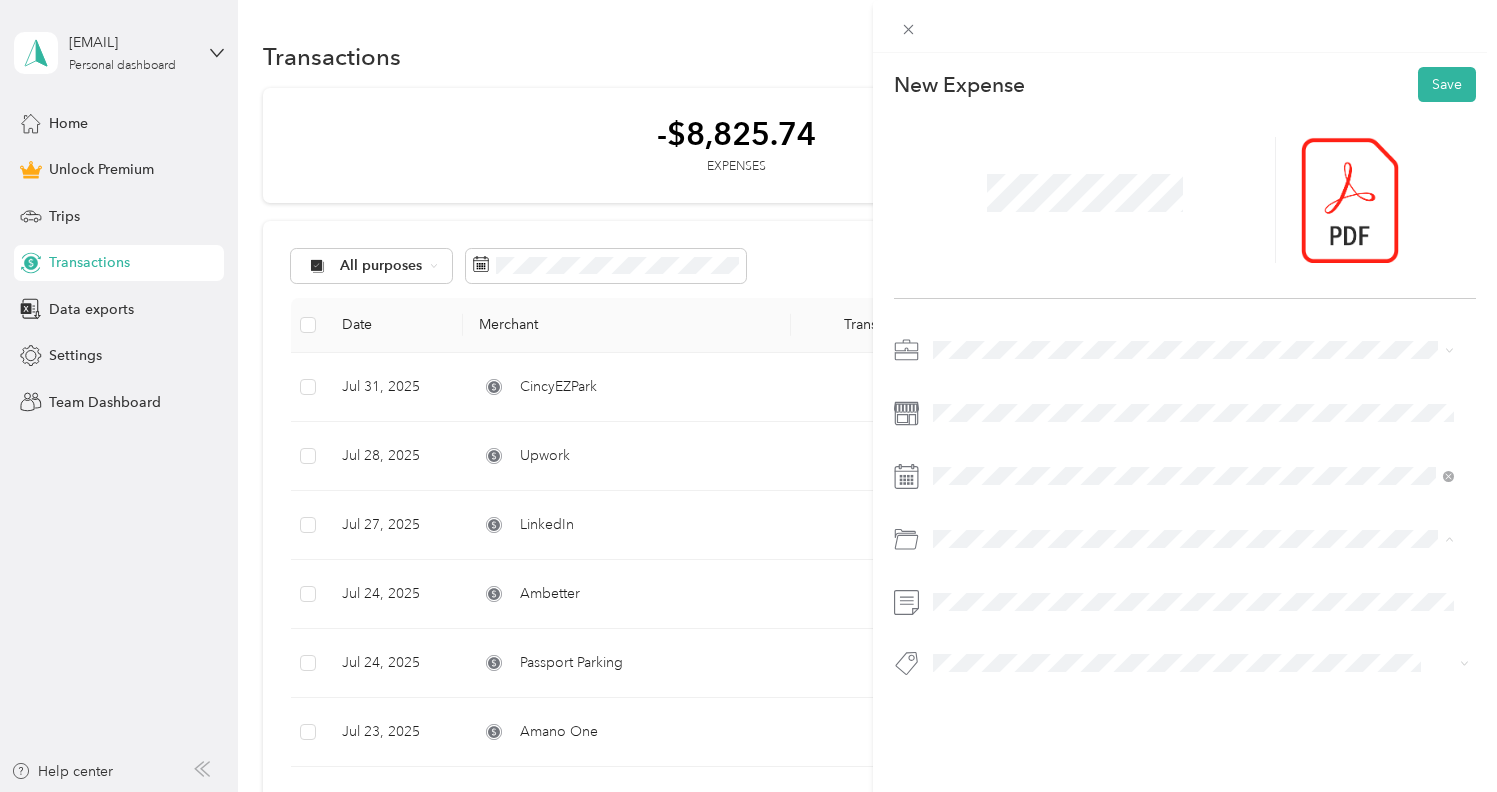 click on "Home Office Deductions" at bounding box center (1193, 619) 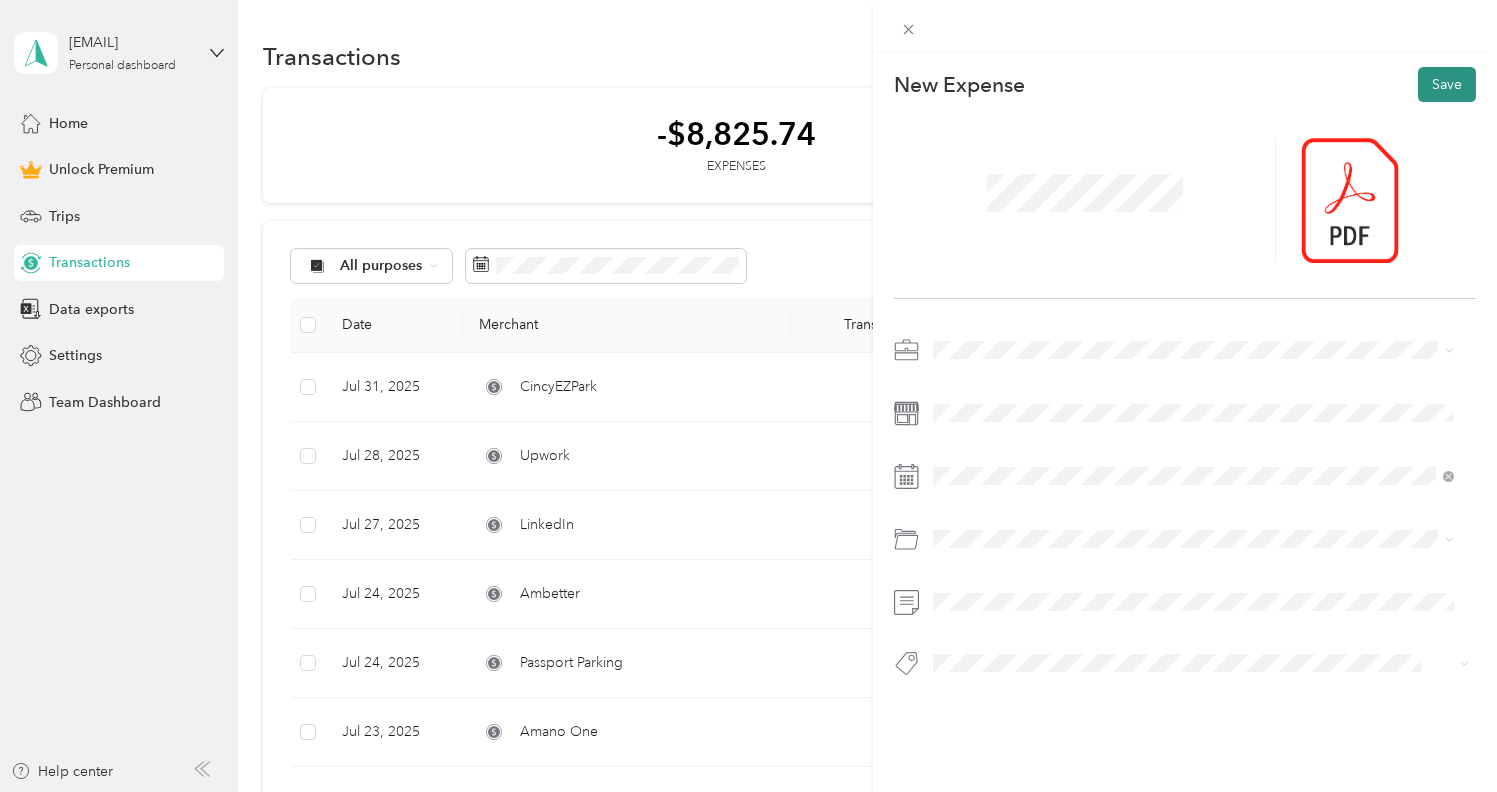 click on "Save" at bounding box center (1447, 84) 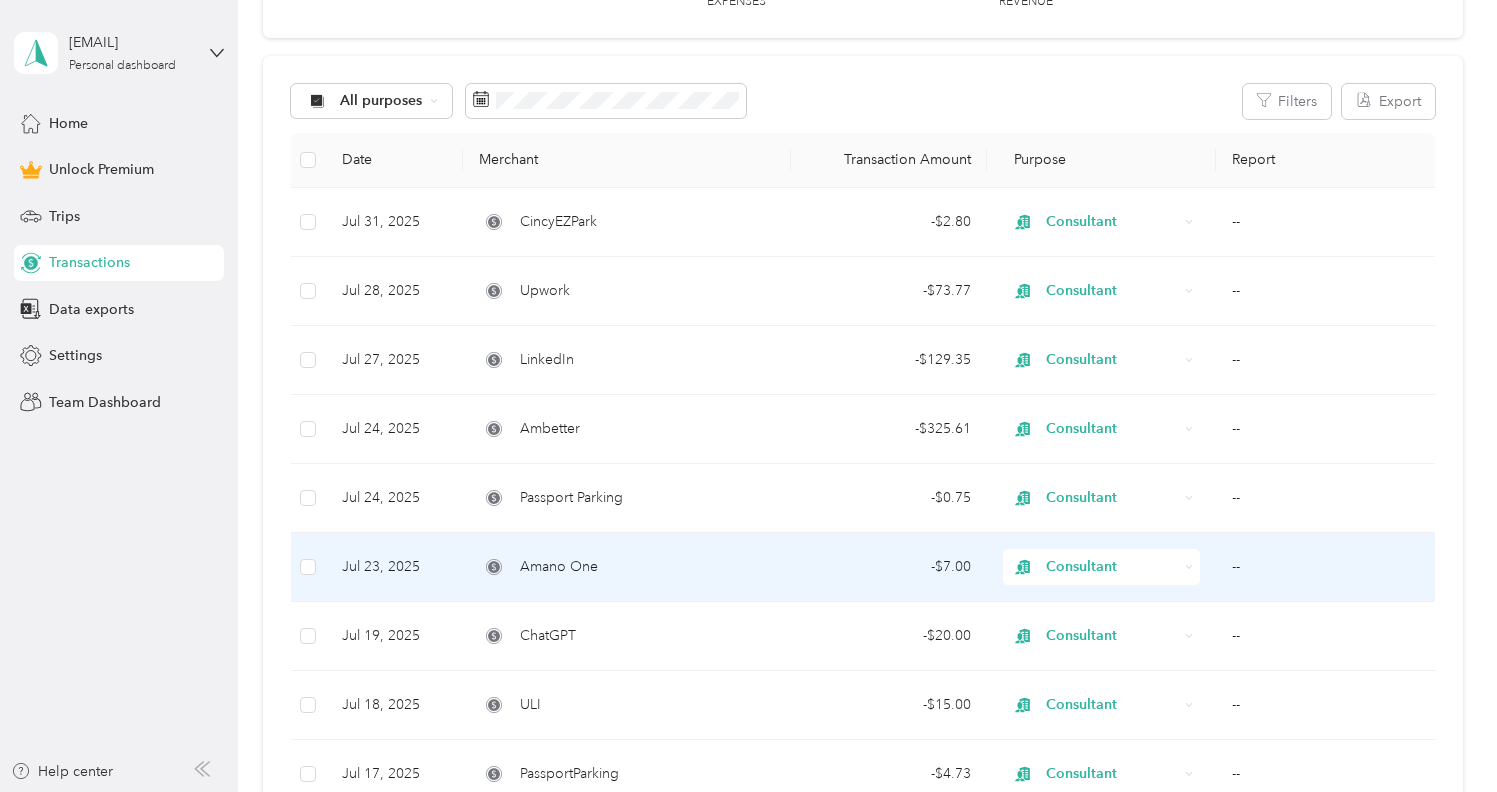 scroll, scrollTop: 0, scrollLeft: 0, axis: both 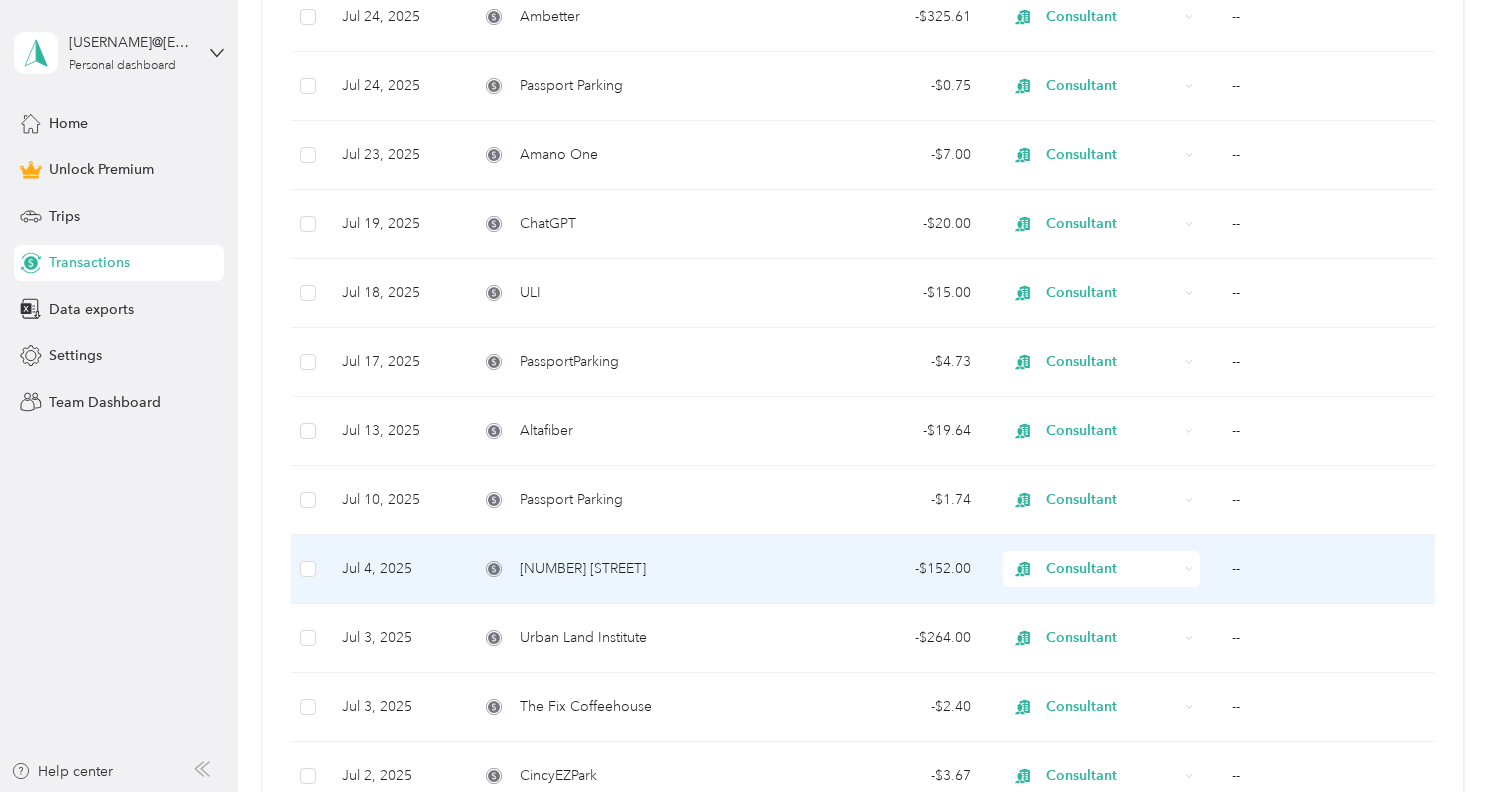 click on "[NUMBER] [STREET]" at bounding box center (626, 569) 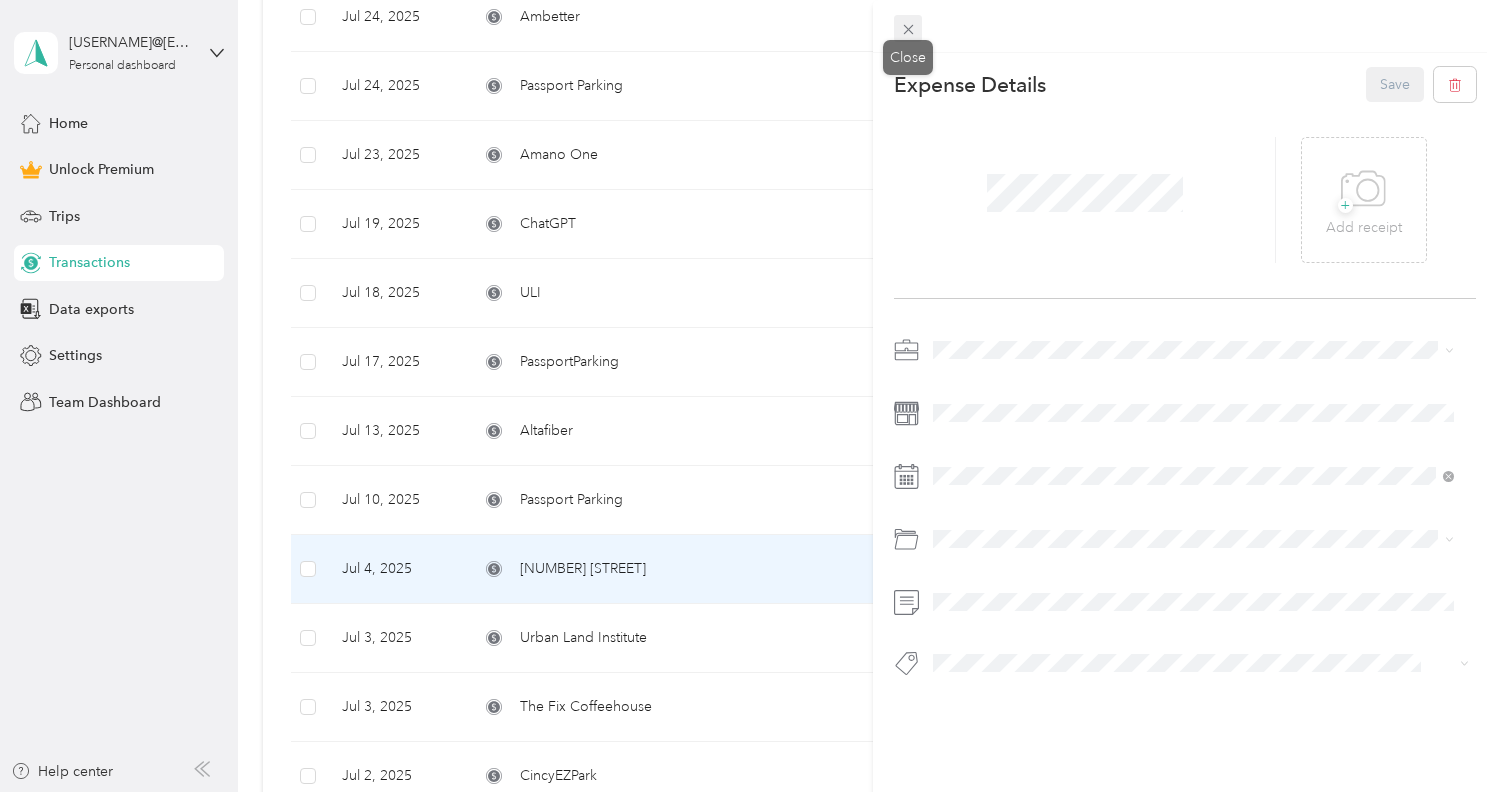 click 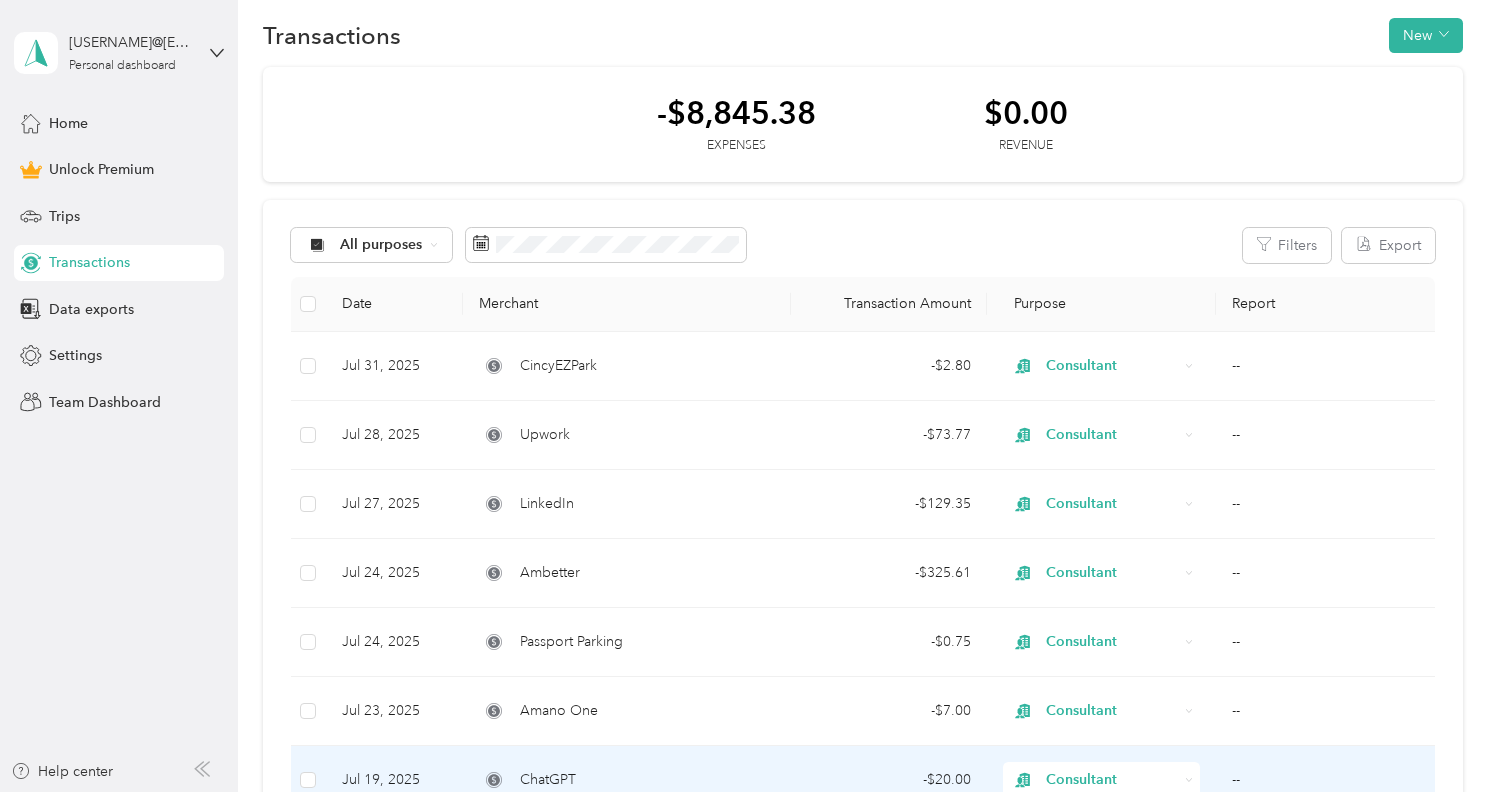 scroll, scrollTop: 0, scrollLeft: 0, axis: both 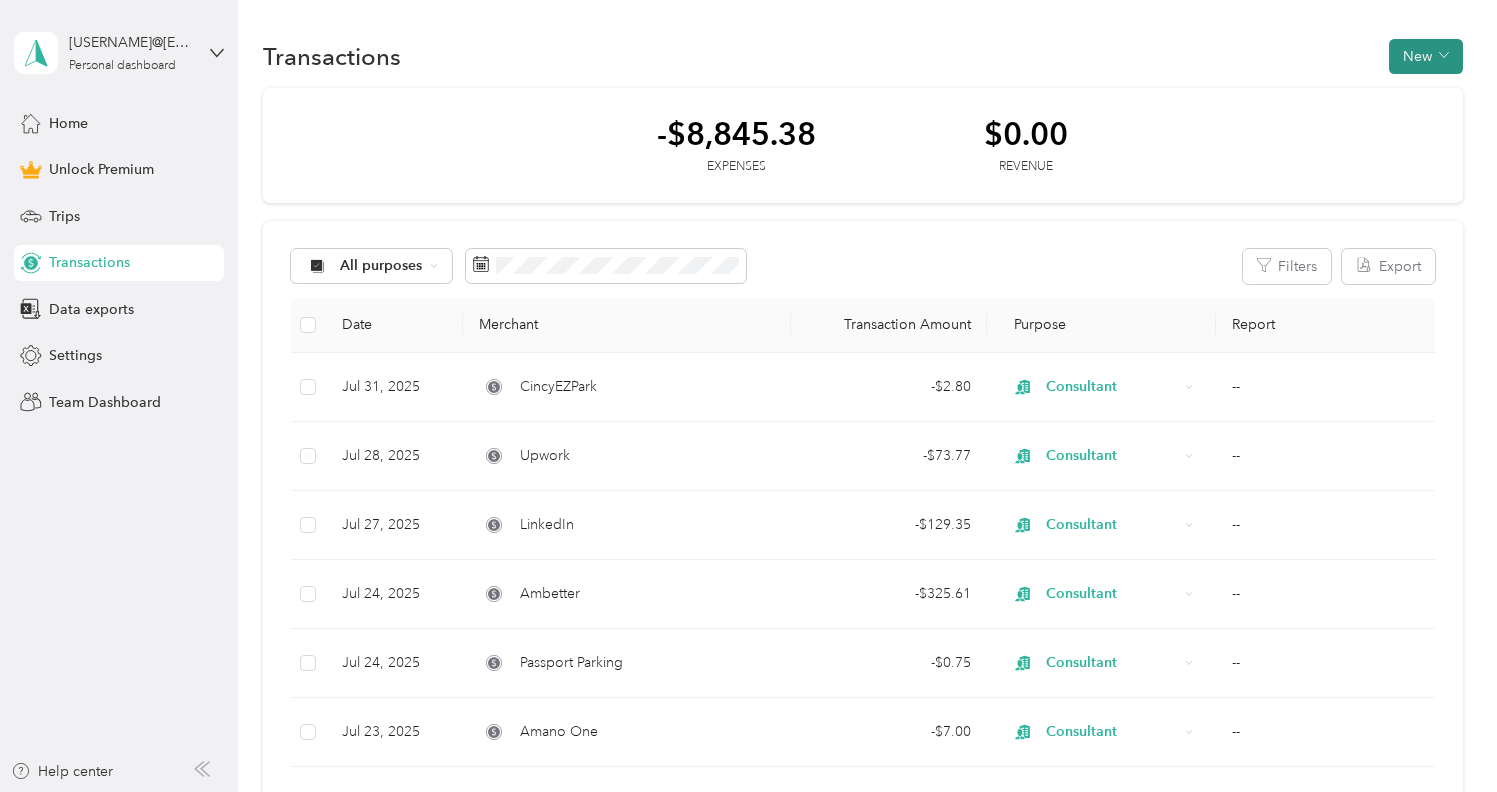click on "New" at bounding box center [1426, 56] 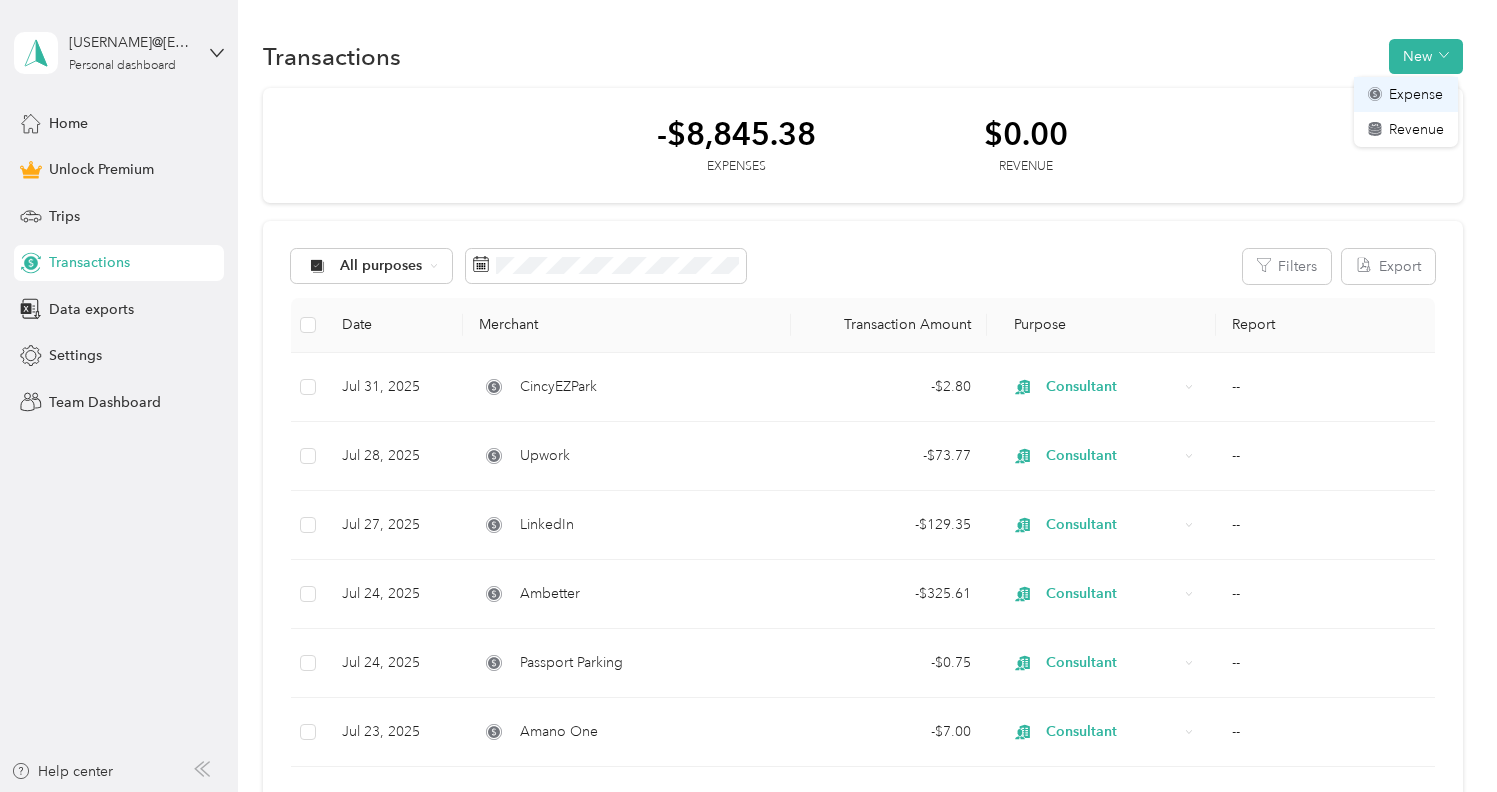 click on "Expense" at bounding box center [1406, 94] 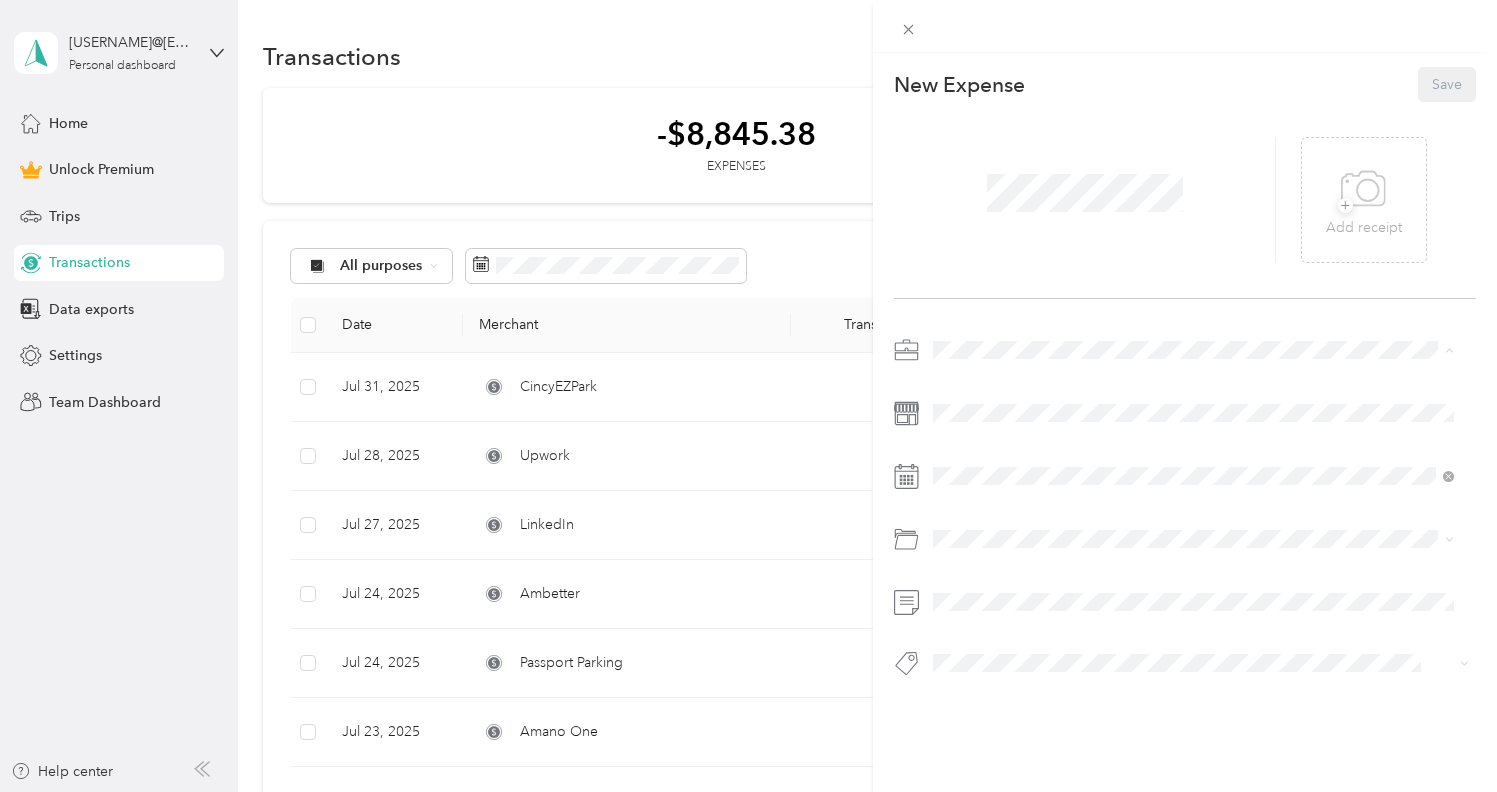 click on "Consultant" at bounding box center [973, 455] 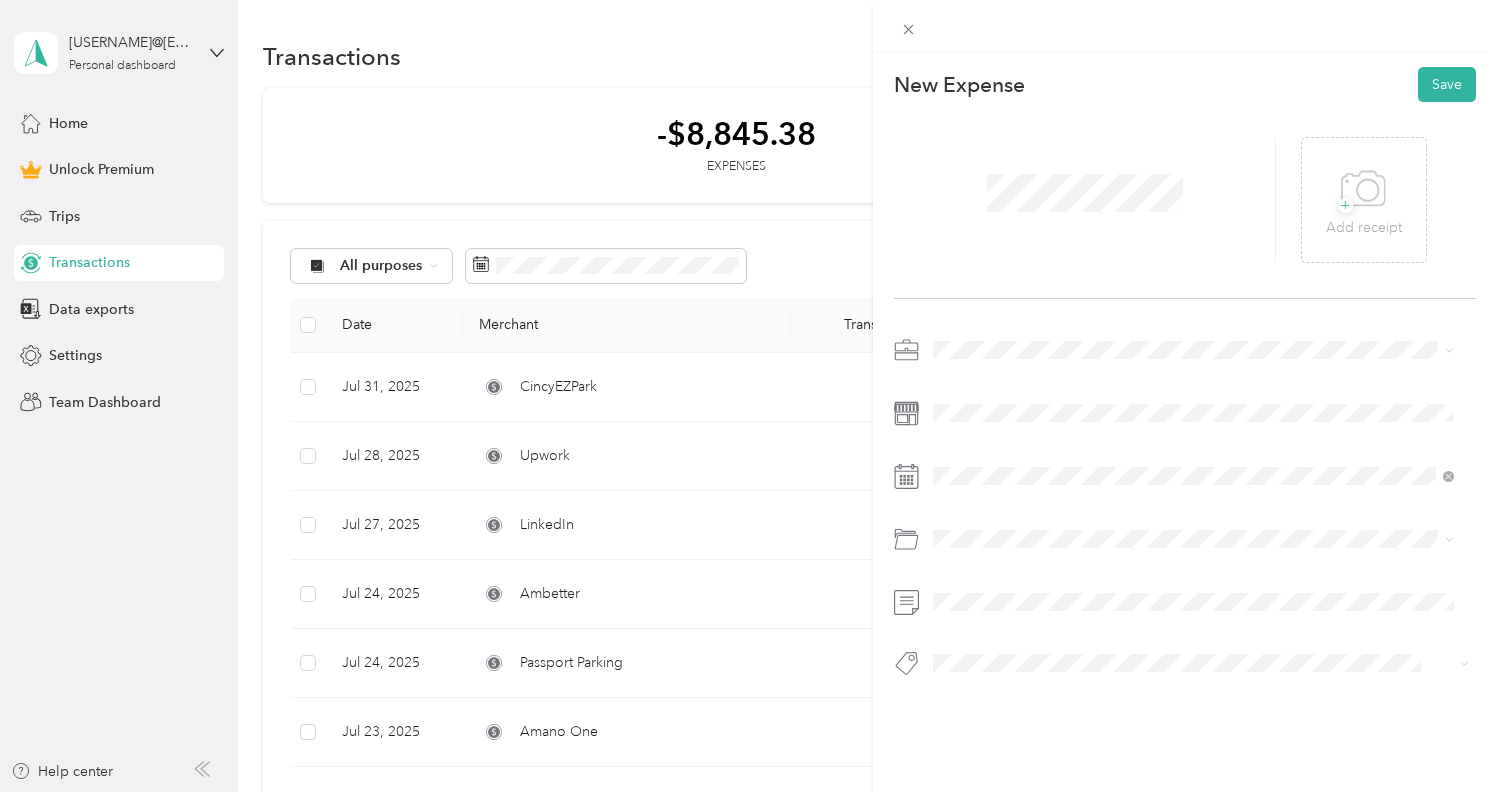 click on "Home Office Deductions" at bounding box center (1019, 619) 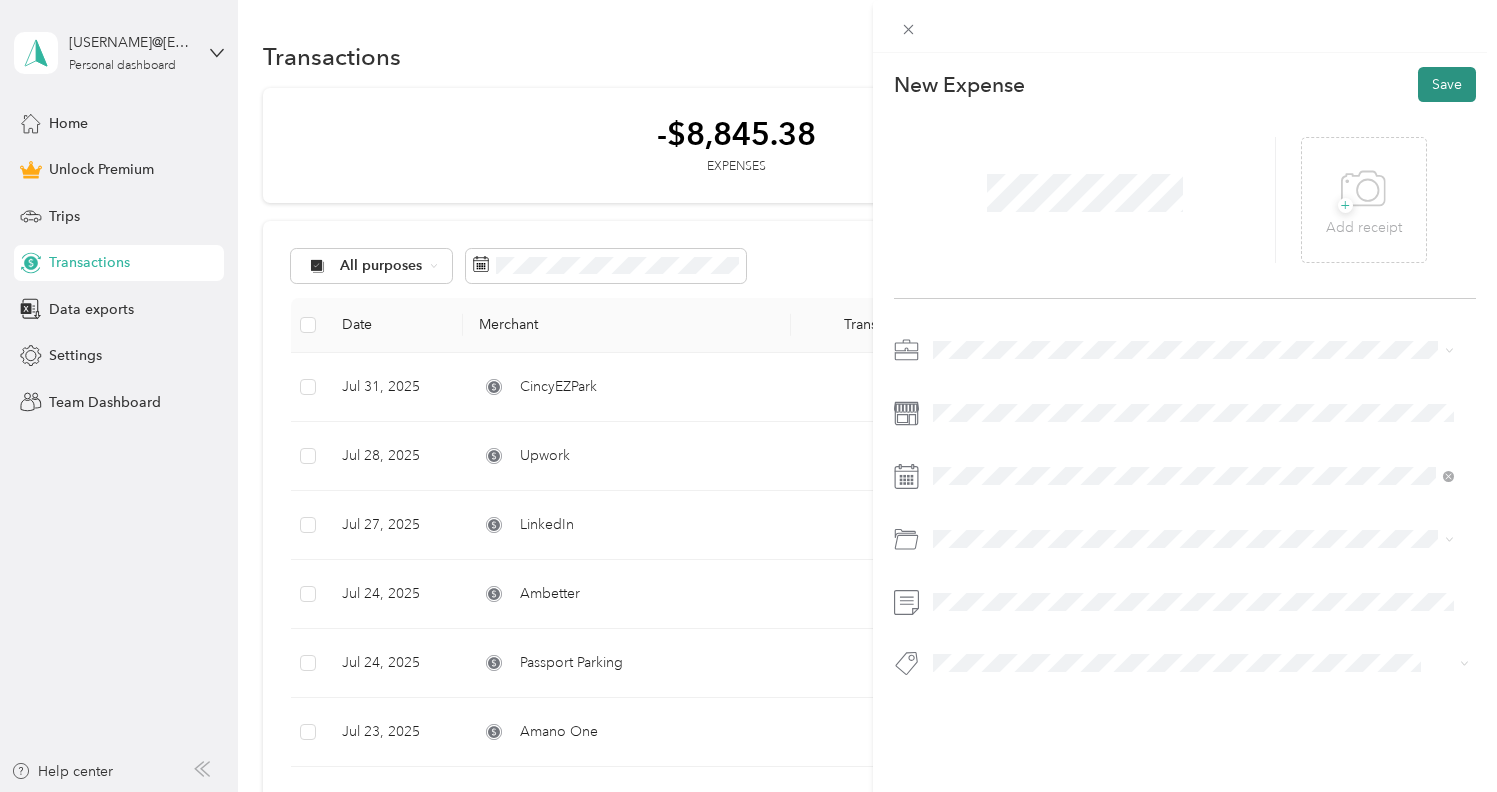 click on "Save" at bounding box center (1447, 84) 